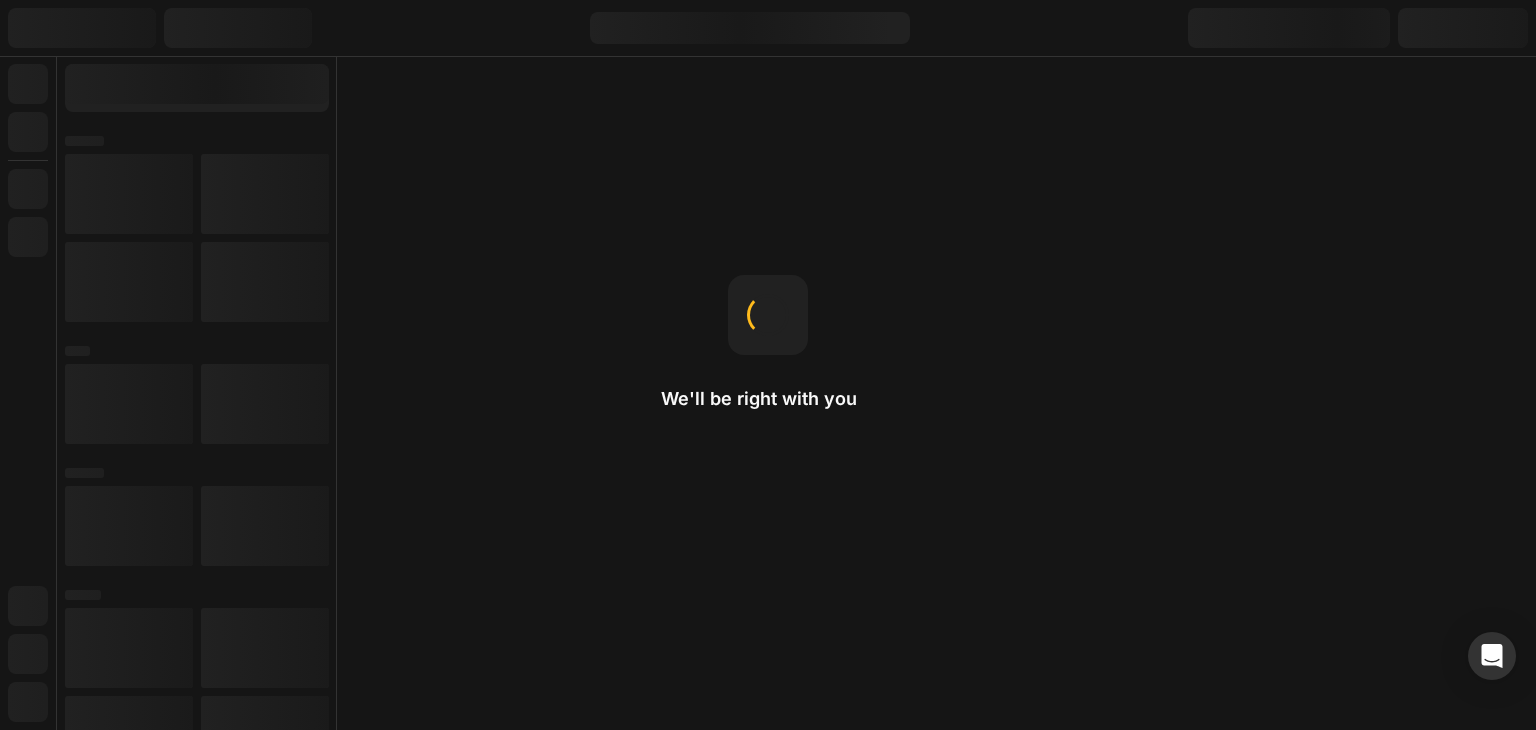 scroll, scrollTop: 0, scrollLeft: 0, axis: both 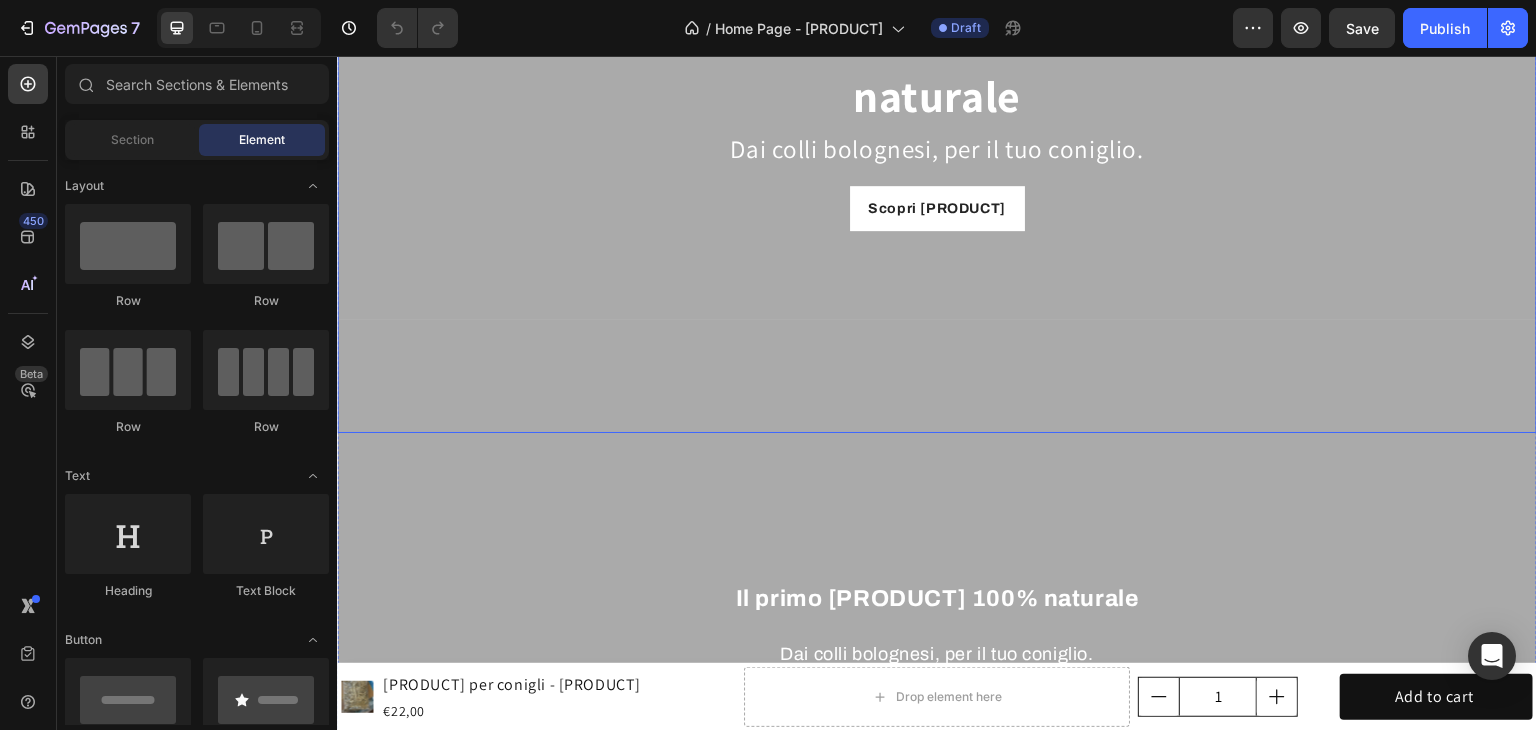 click at bounding box center (937, 108) 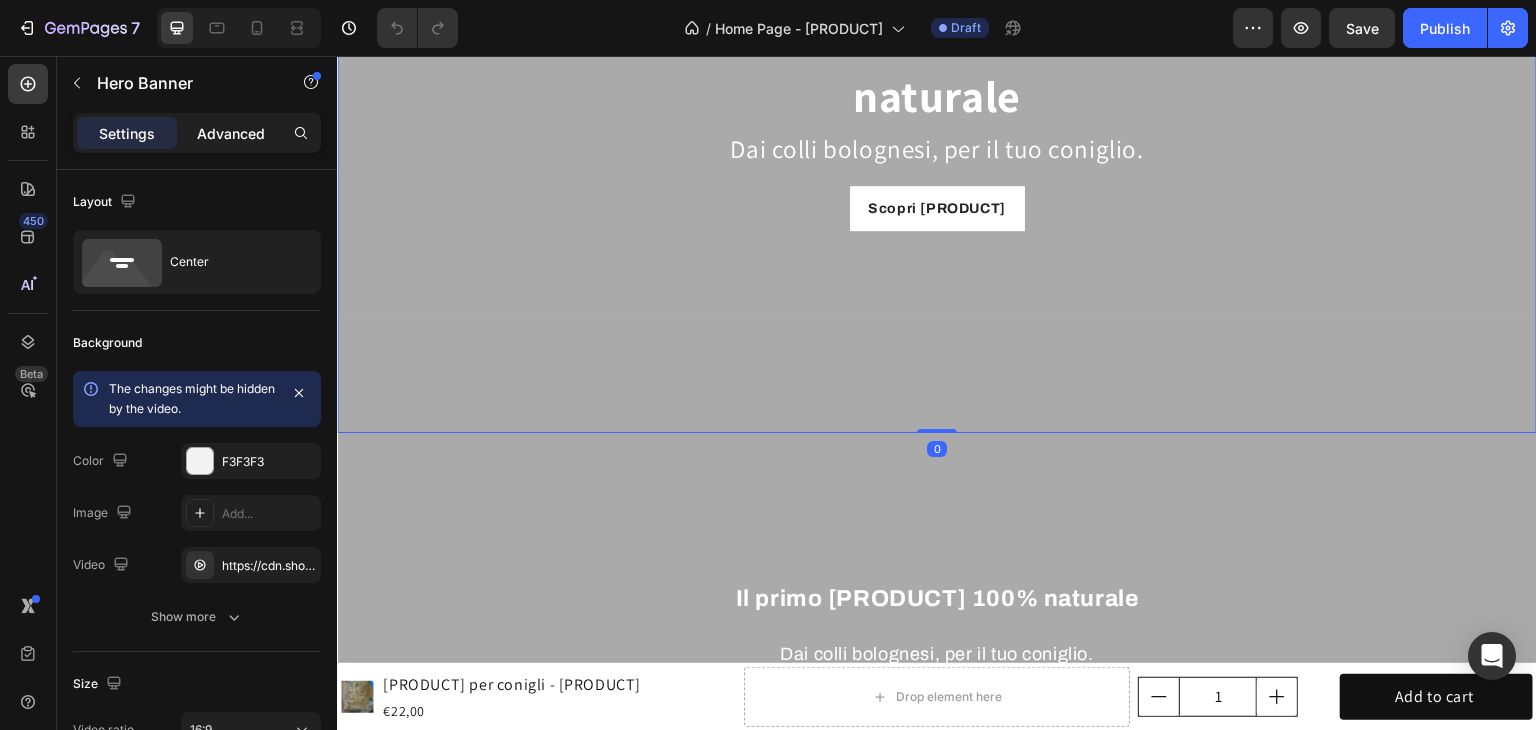 click on "Advanced" at bounding box center (231, 133) 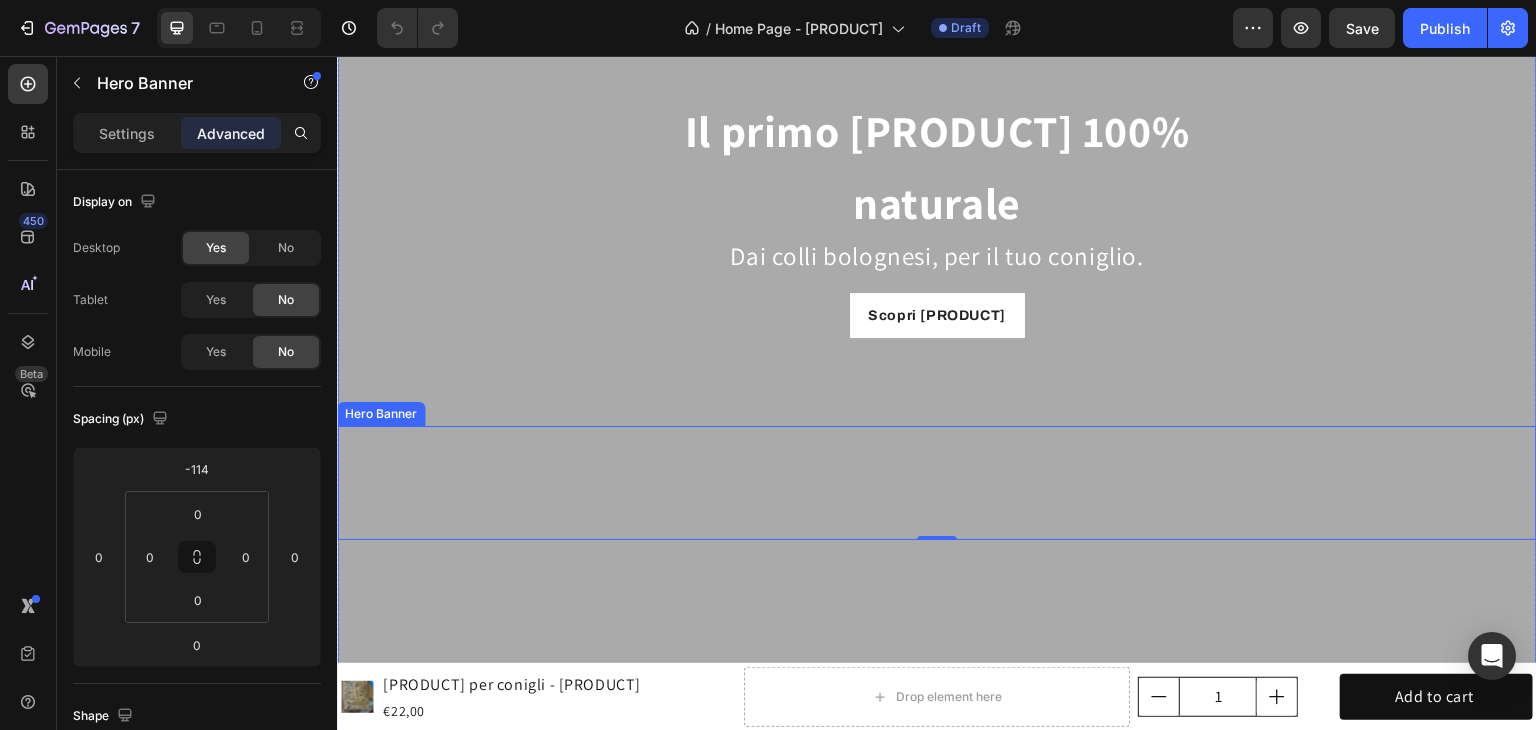 scroll, scrollTop: 200, scrollLeft: 0, axis: vertical 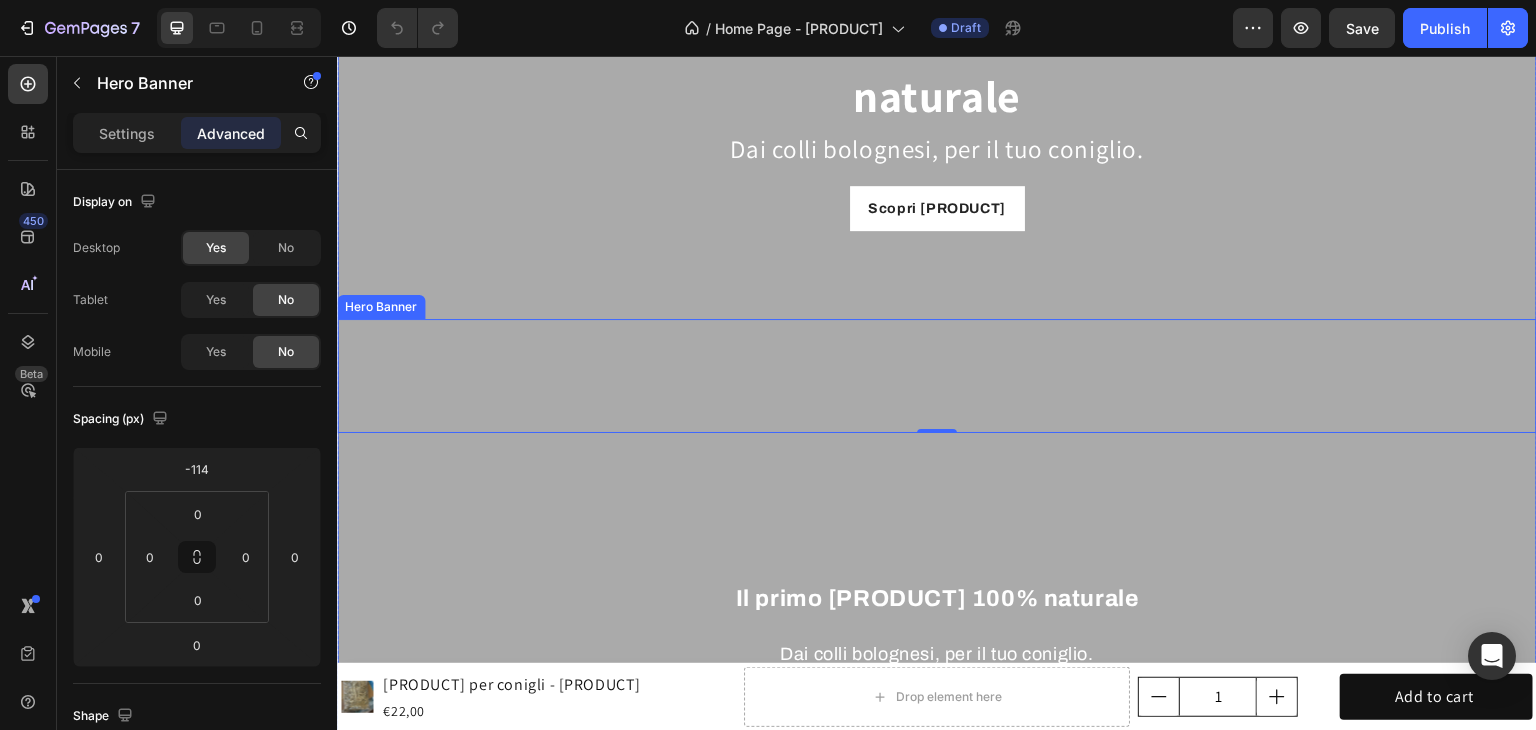 click at bounding box center (937, 644) 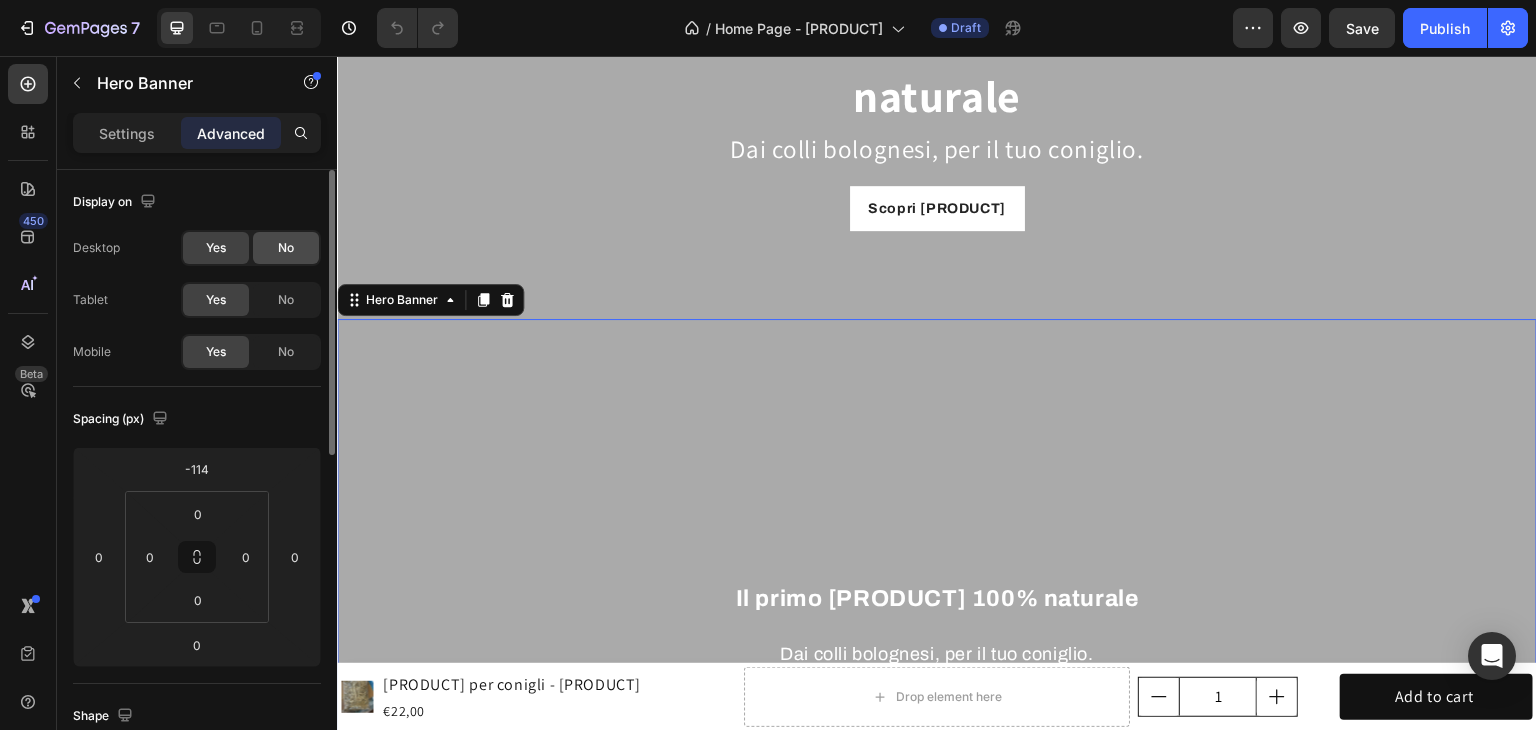click on "No" 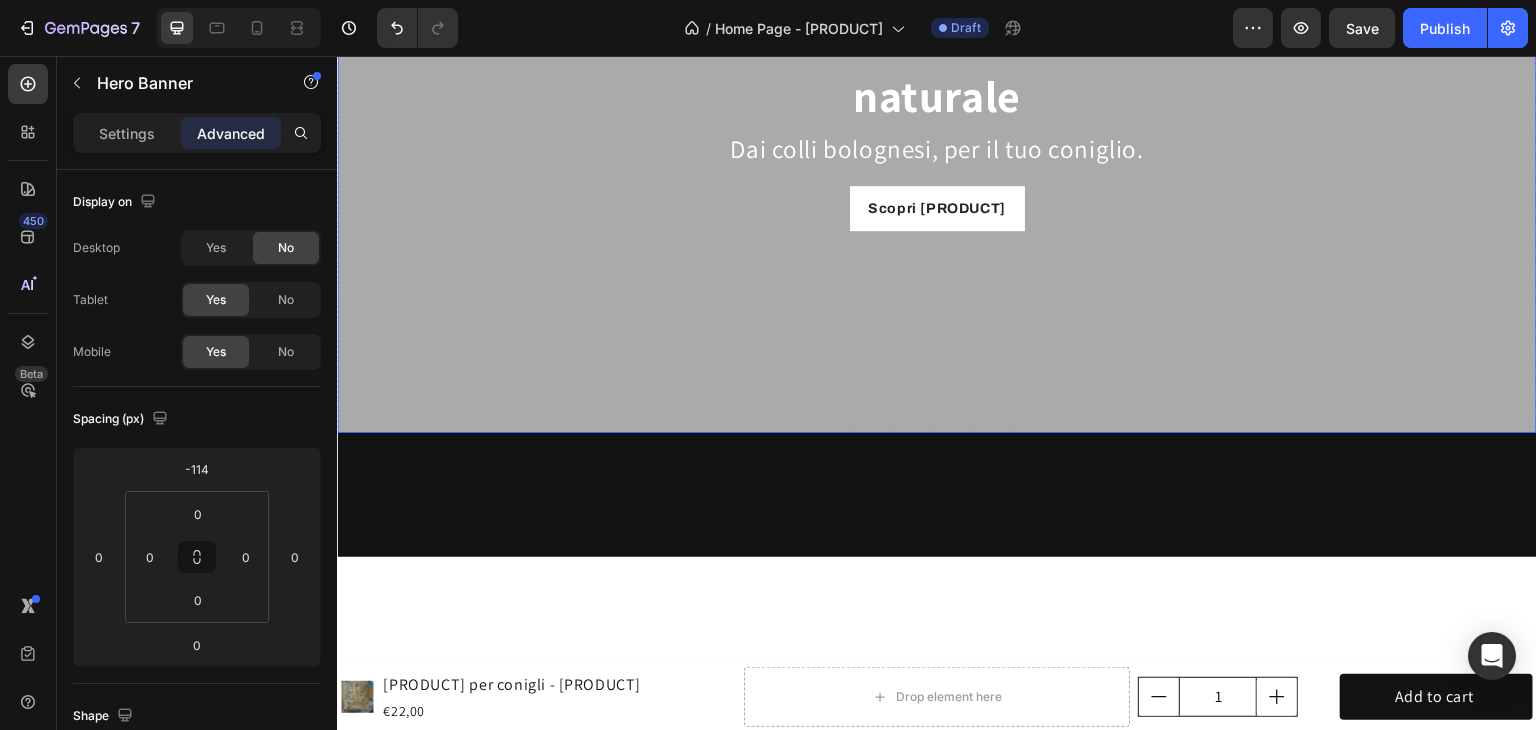 click at bounding box center [937, 108] 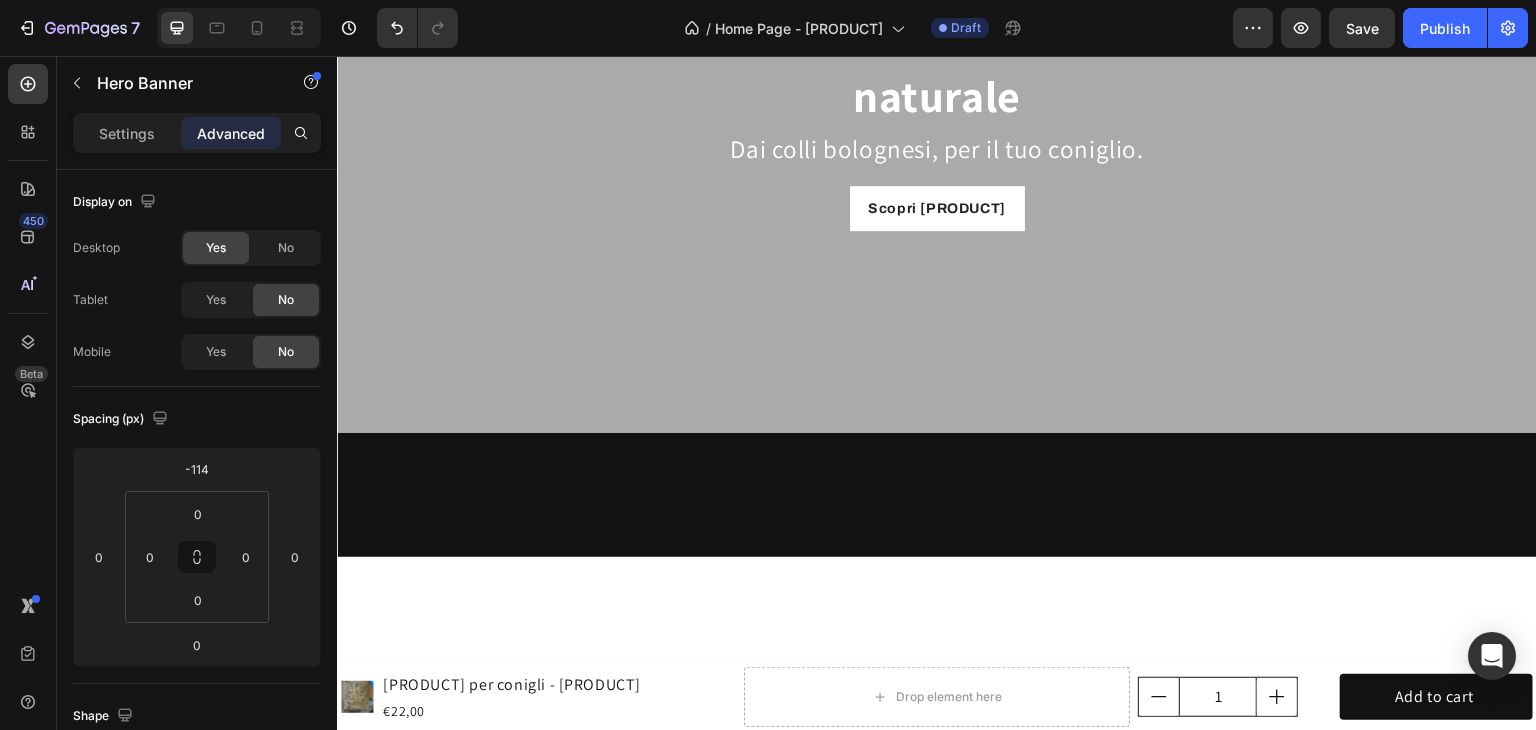 click at bounding box center [937, 495] 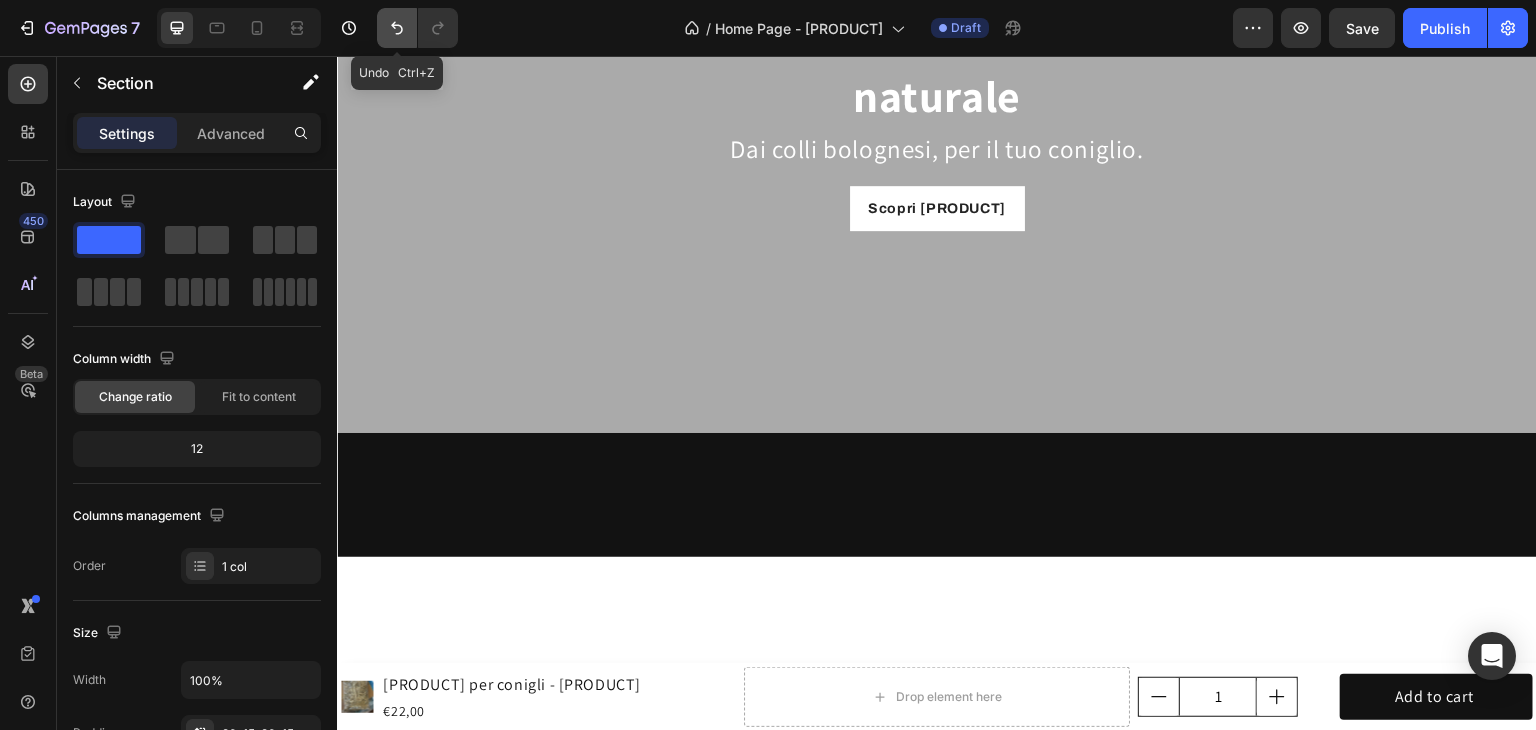 click 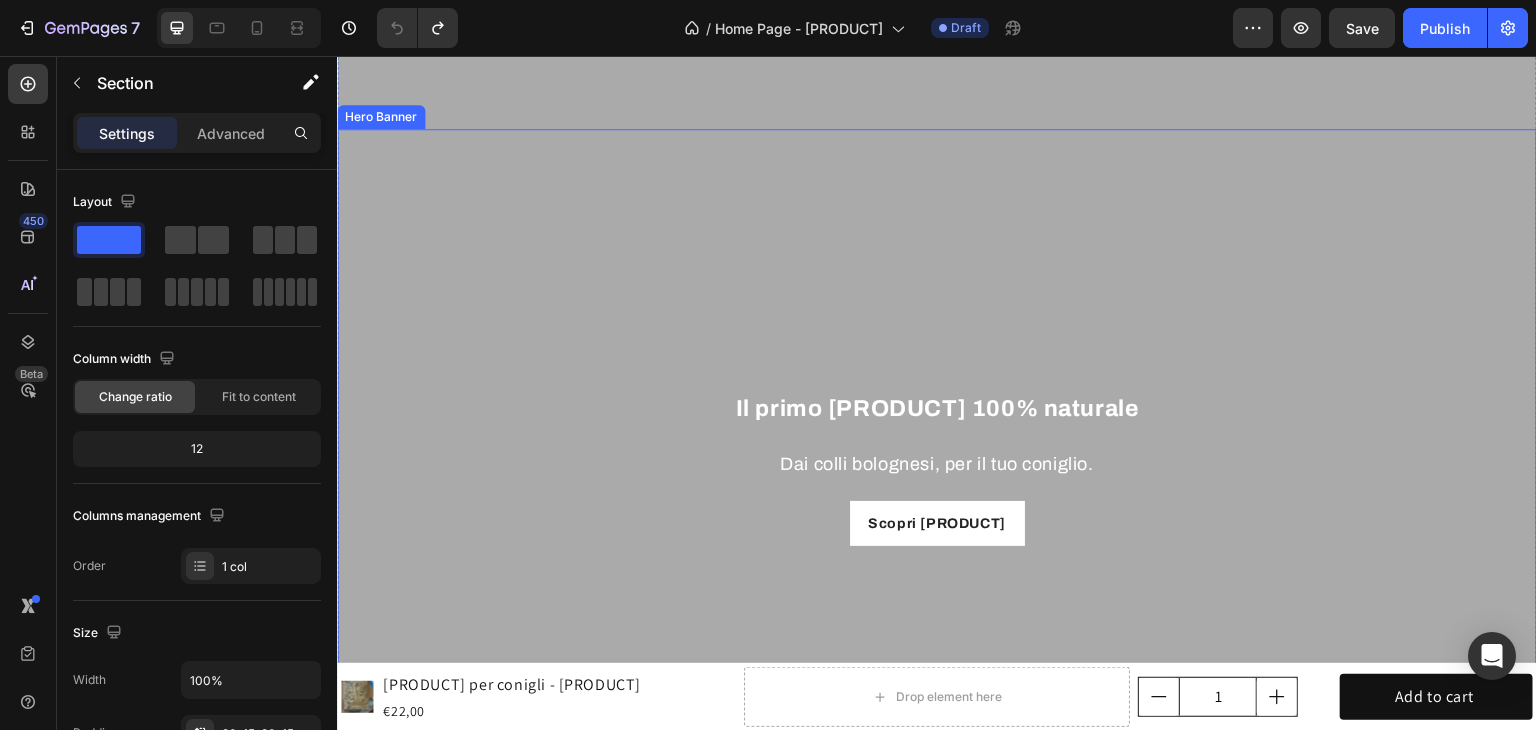 scroll, scrollTop: 700, scrollLeft: 0, axis: vertical 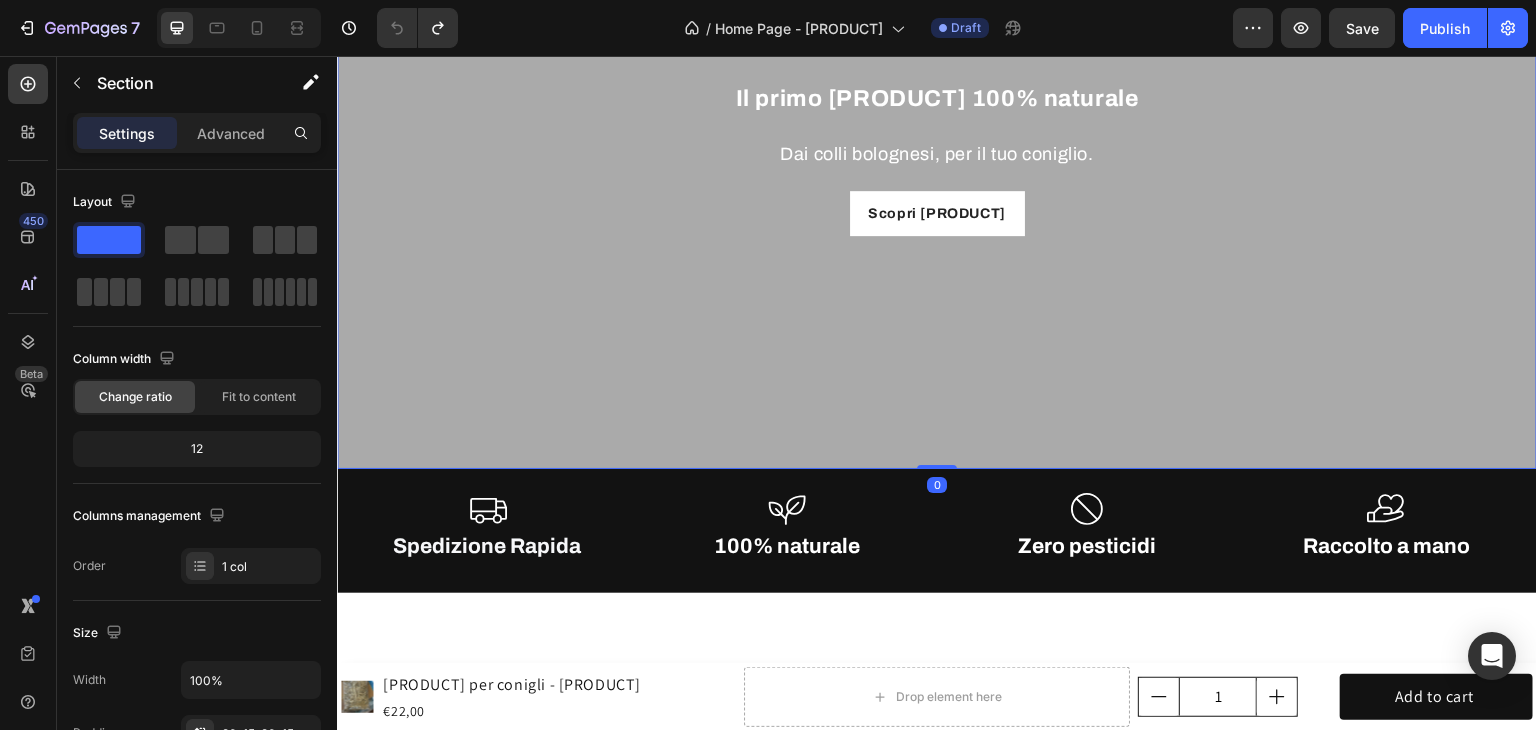 click at bounding box center (937, 144) 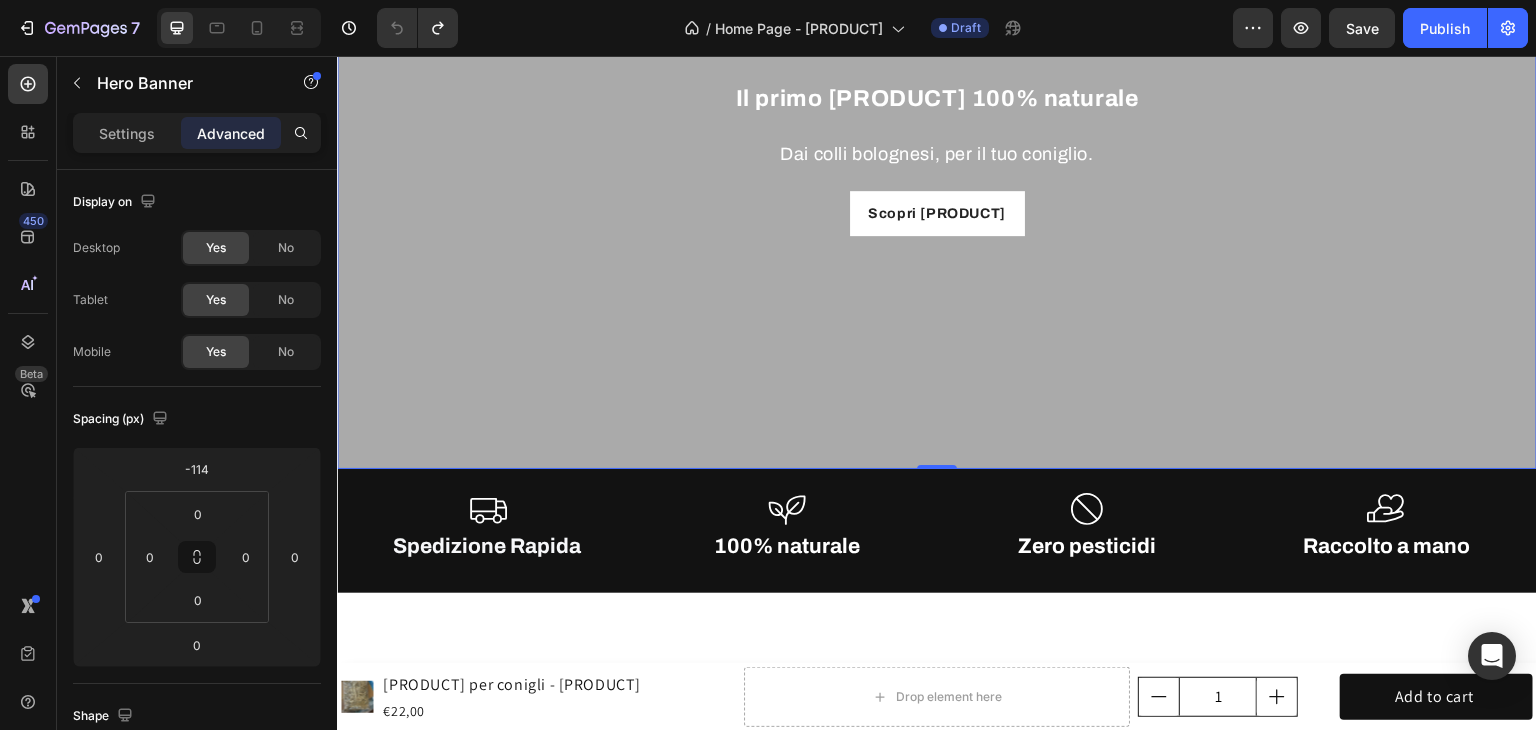 click at bounding box center [937, 144] 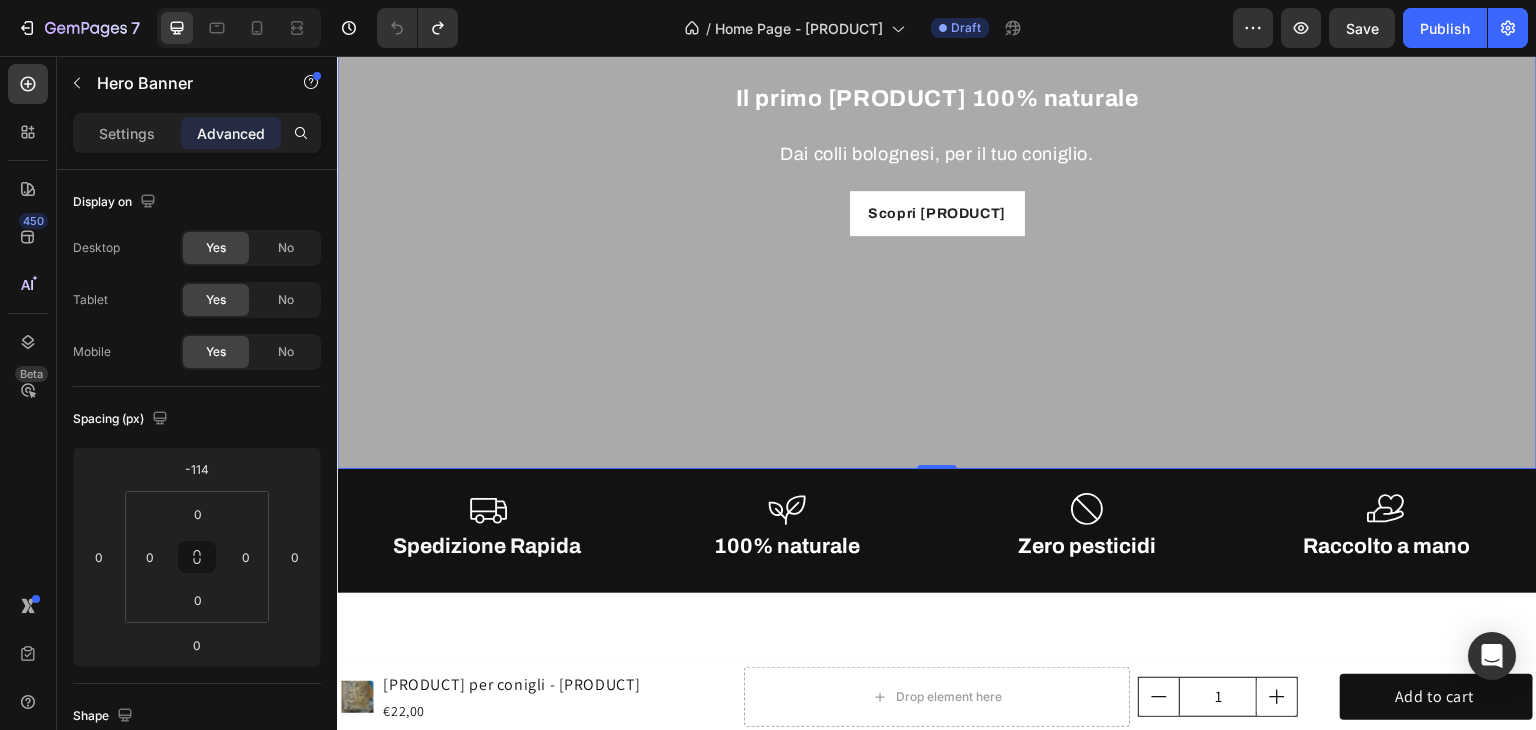 click at bounding box center [239, 28] 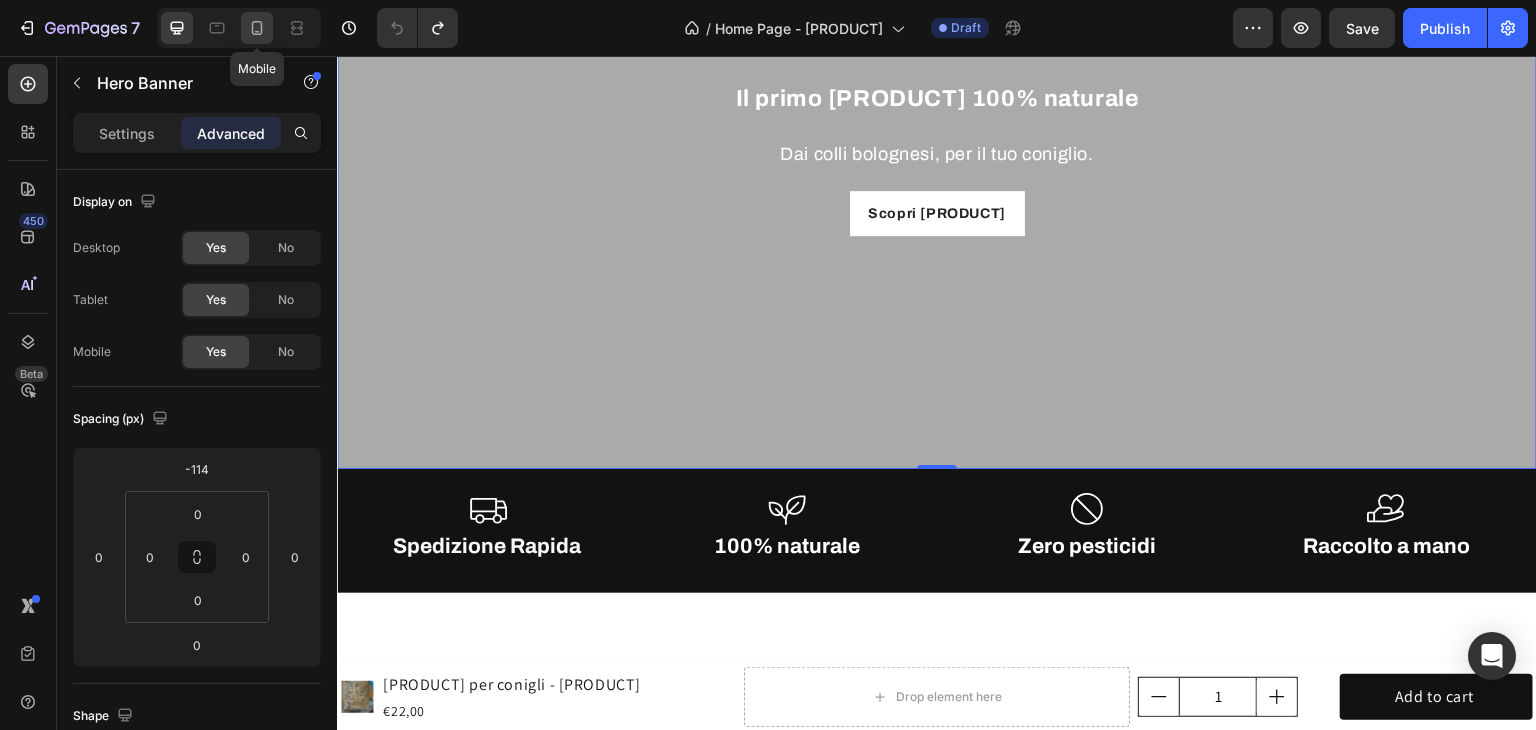 click 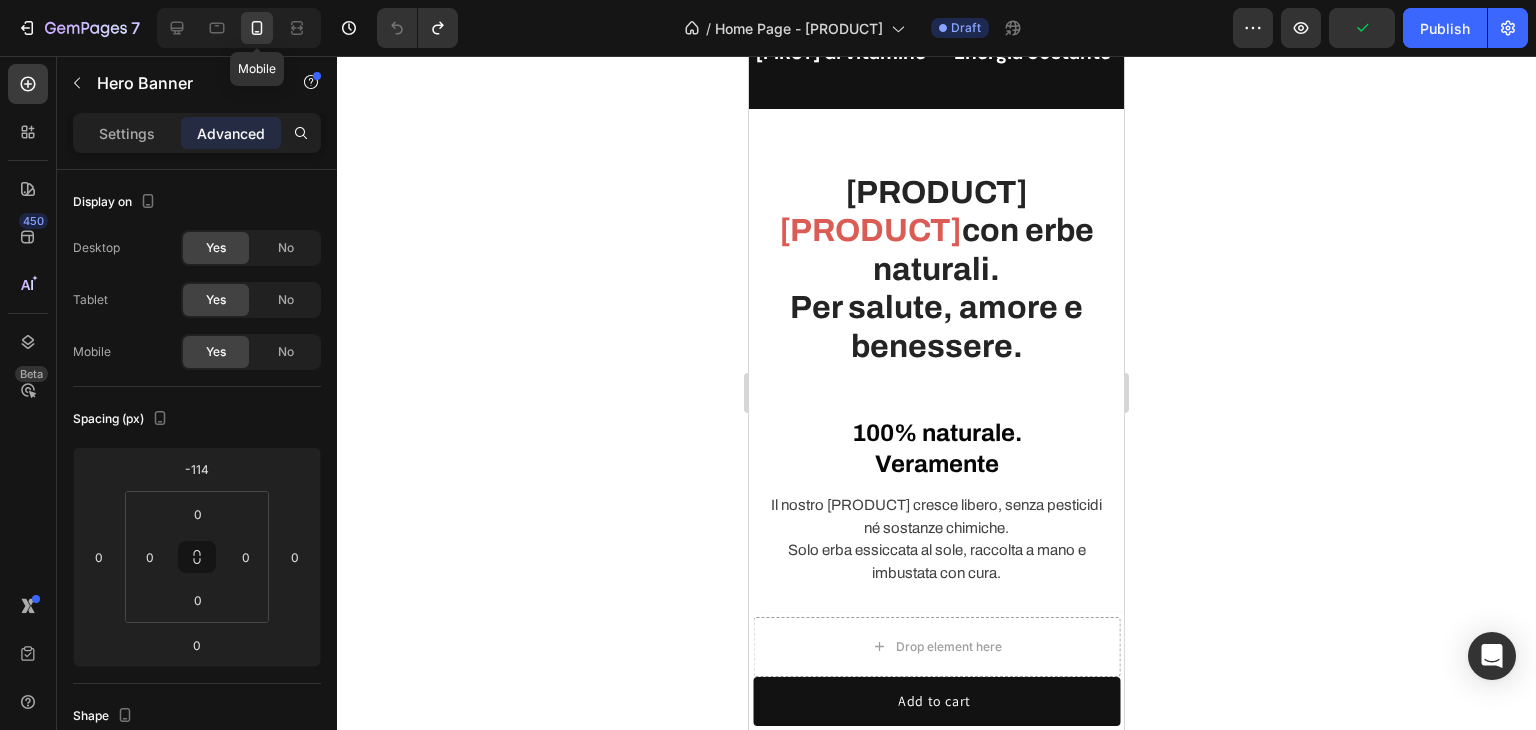 type on "-118" 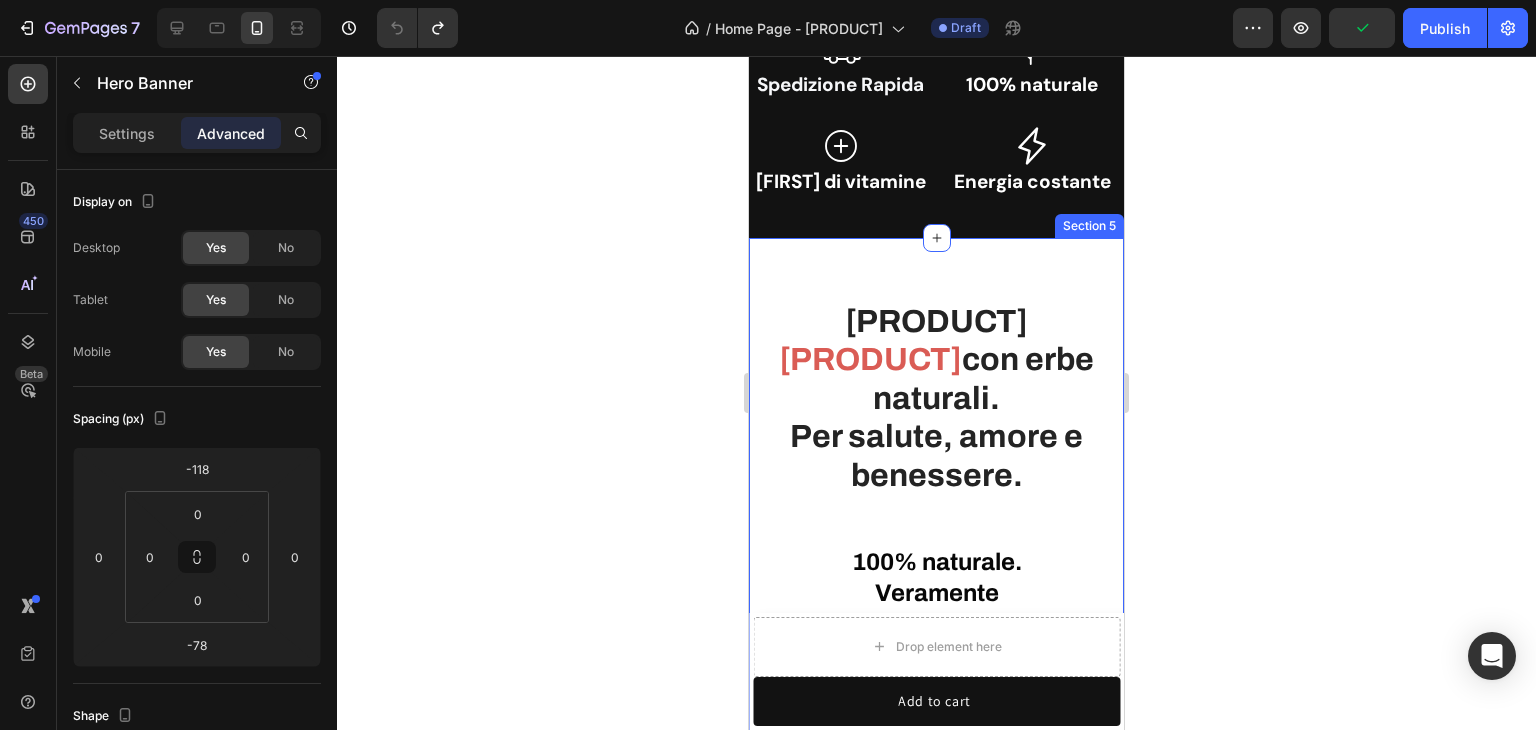 scroll, scrollTop: 400, scrollLeft: 0, axis: vertical 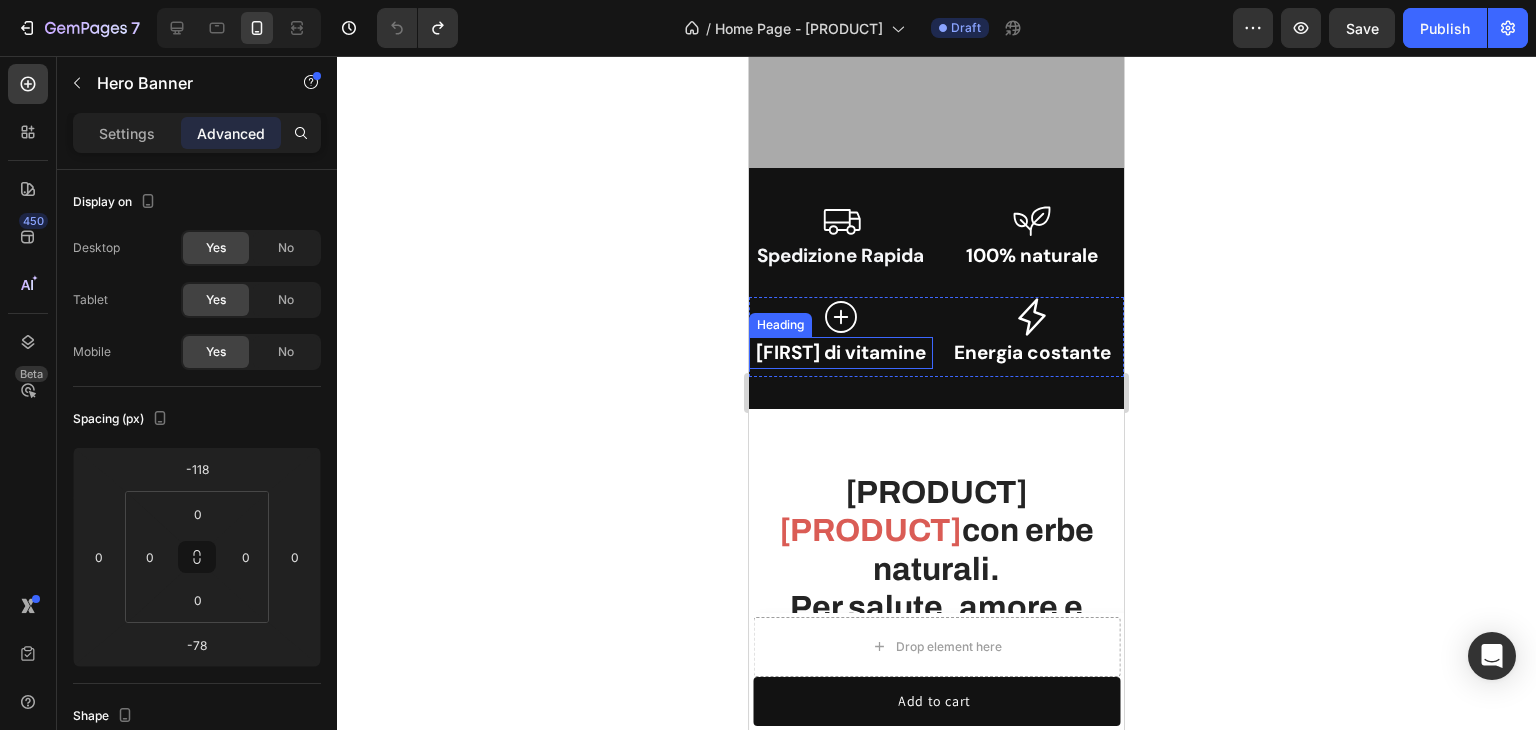 click on "[FIRST] di vitamine" at bounding box center (841, 353) 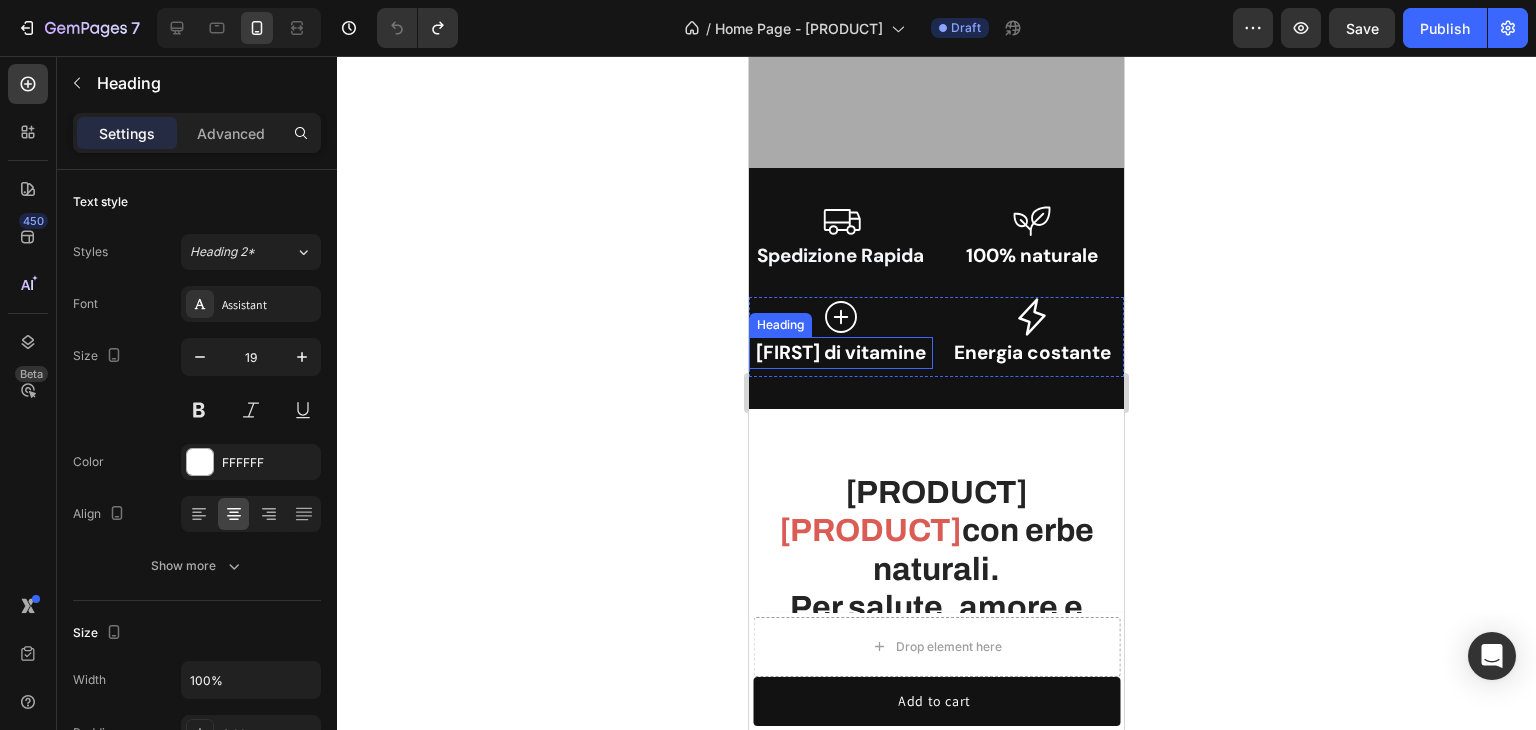 click on "[FIRST] di vitamine" at bounding box center [841, 353] 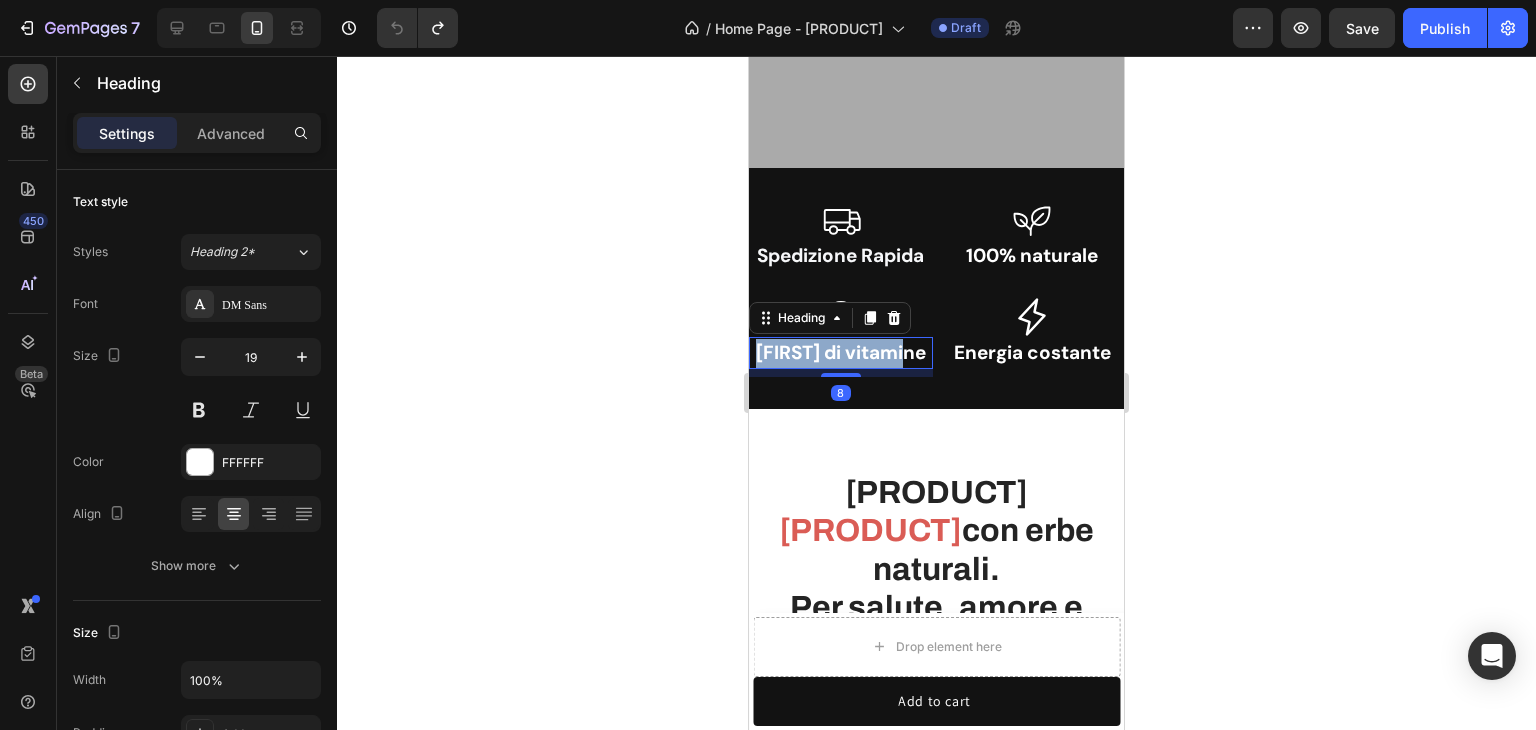 click on "[FIRST] di vitamine" at bounding box center [841, 353] 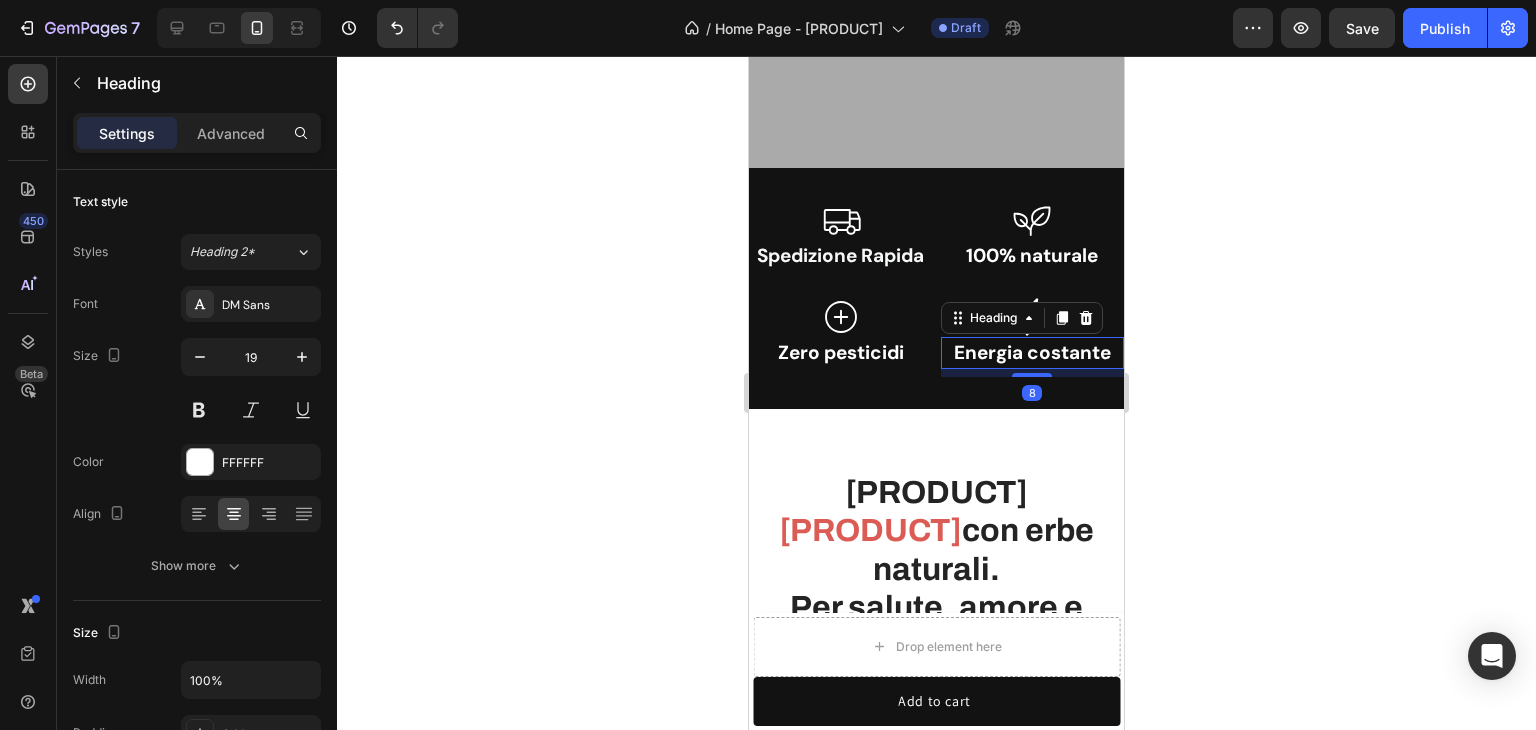 click on "Energia costante" at bounding box center (1033, 353) 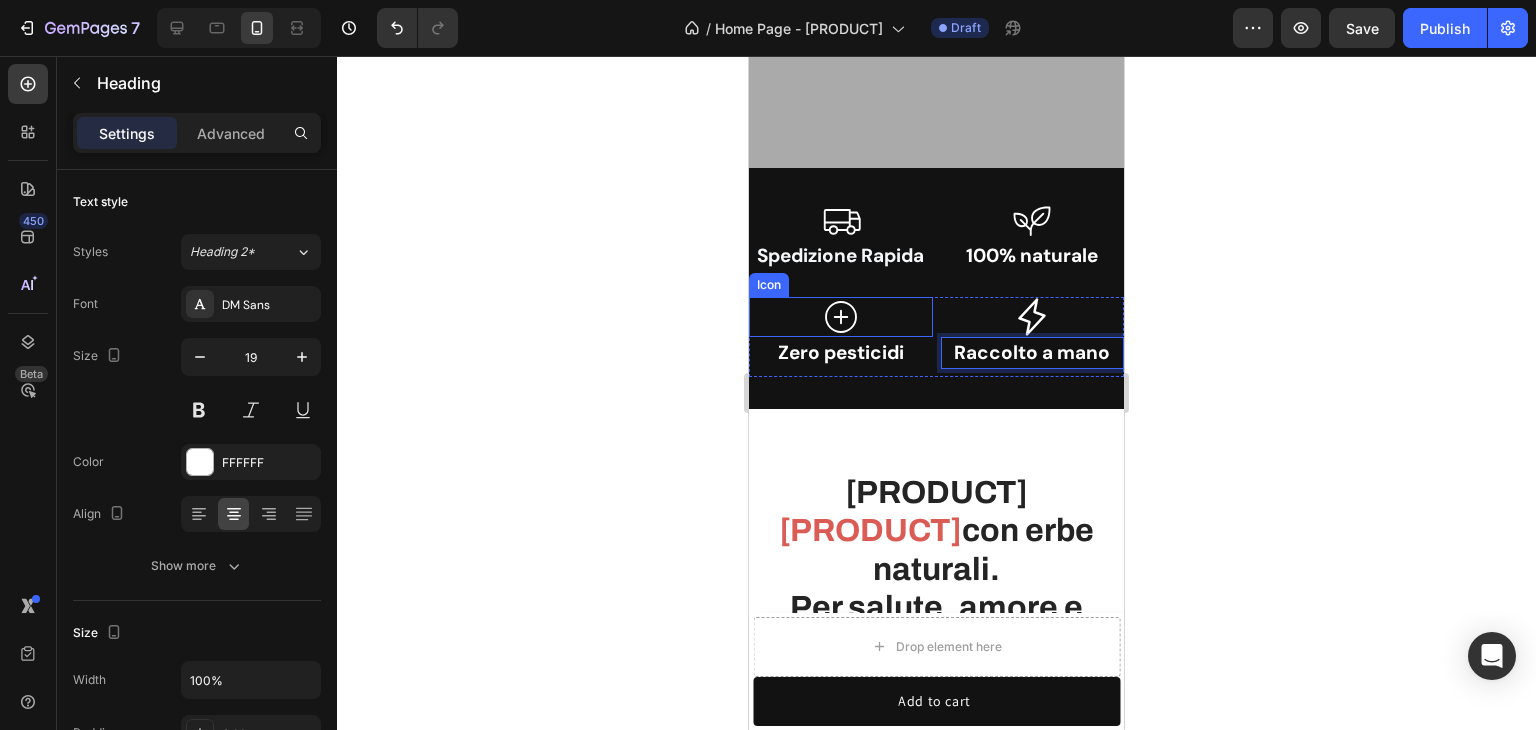 click 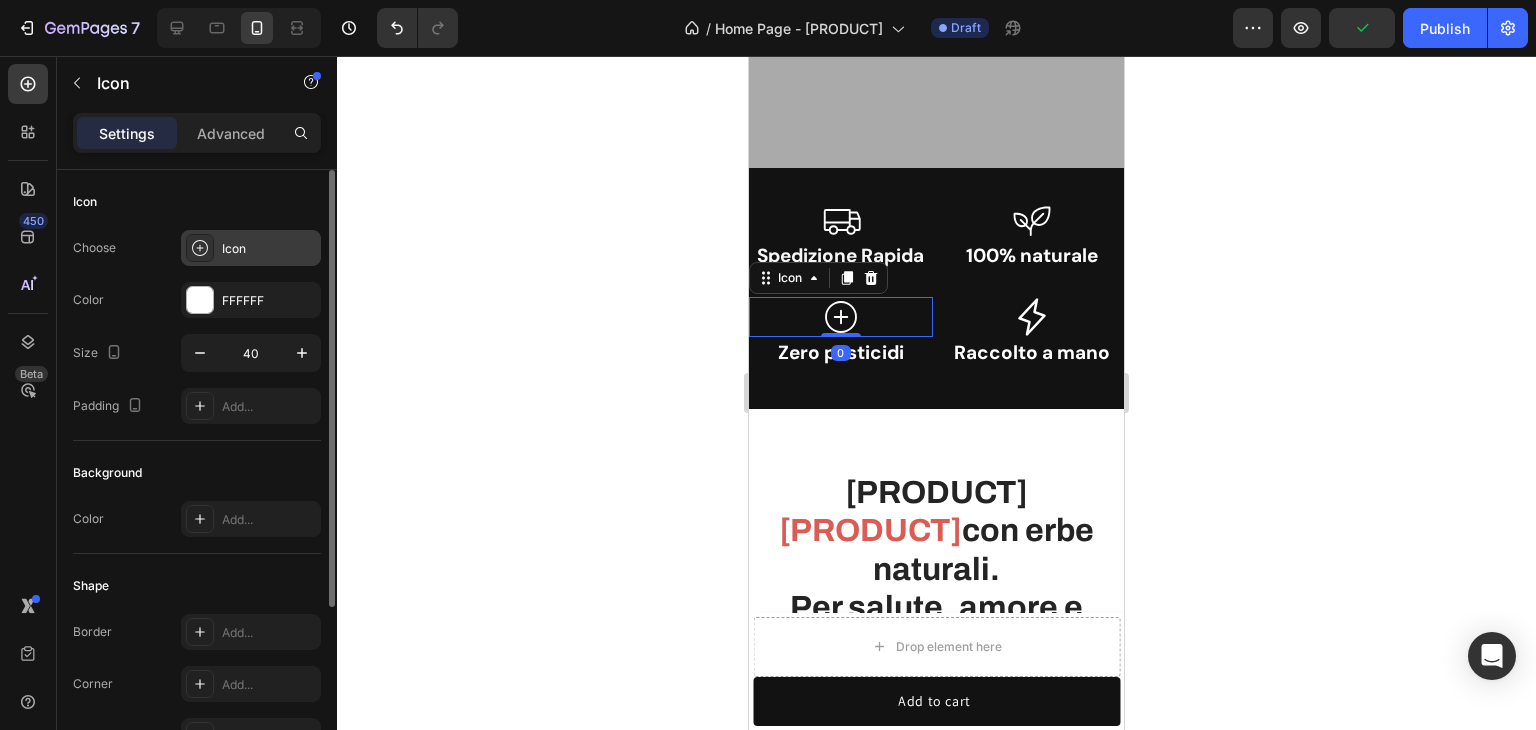 click on "Icon" at bounding box center (269, 249) 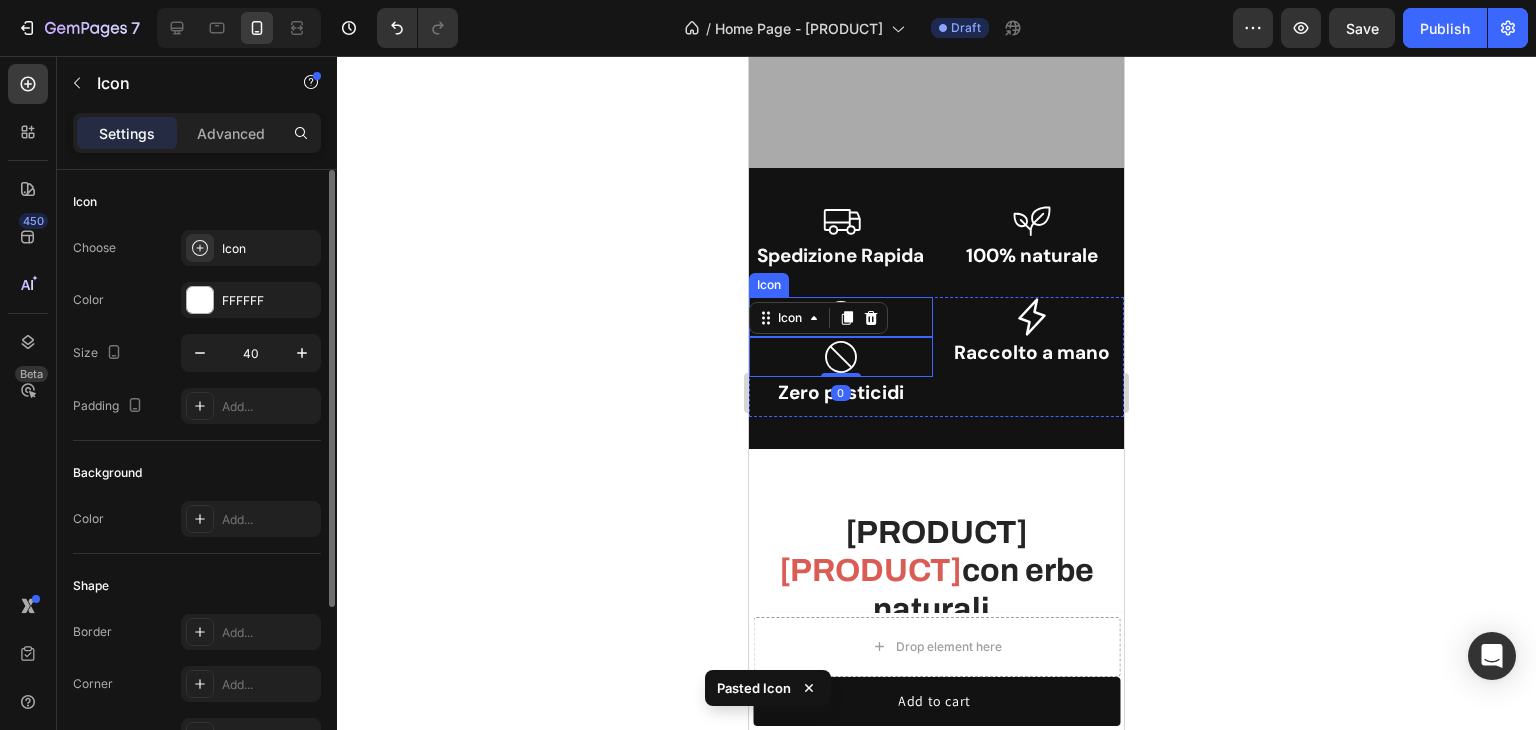 click on "Icon" at bounding box center [841, 317] 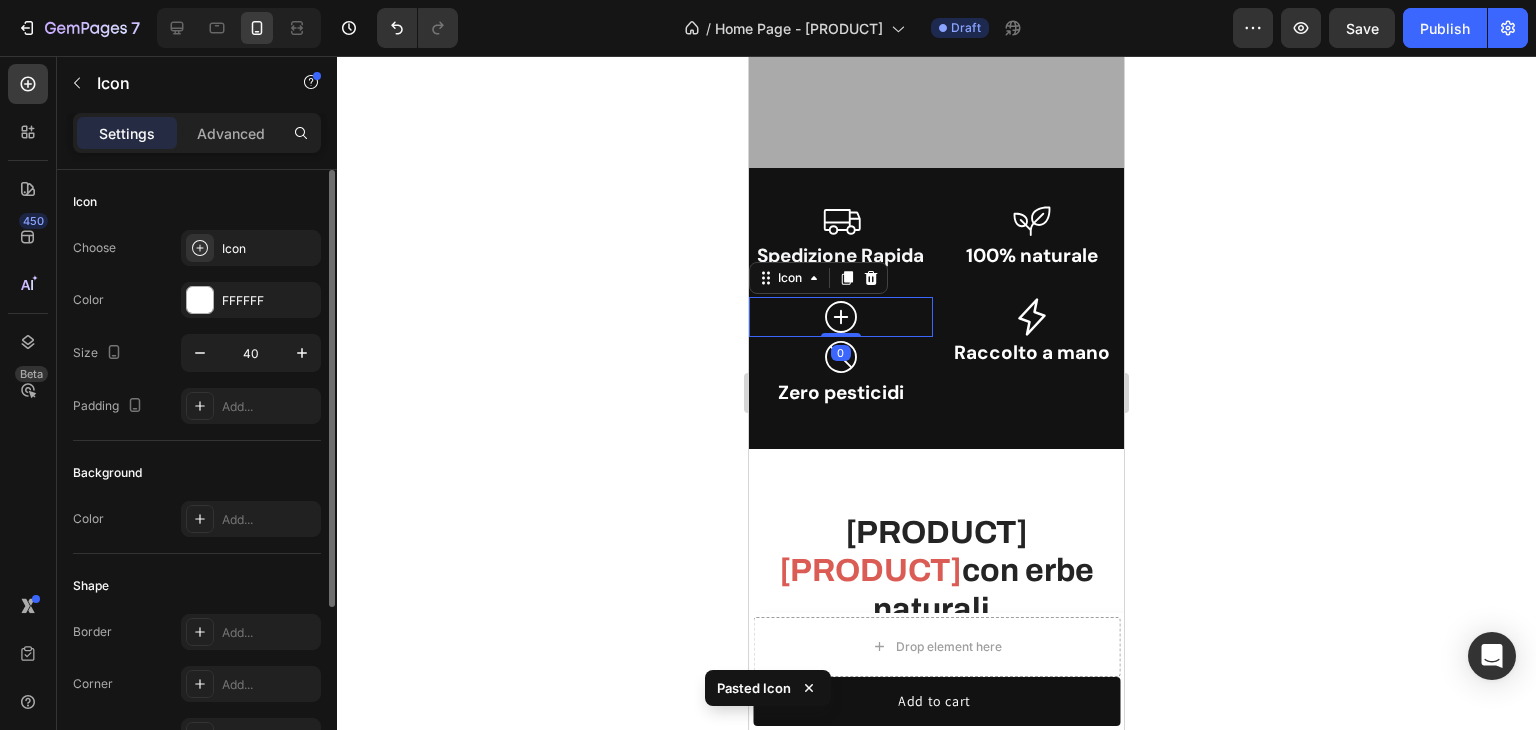 click 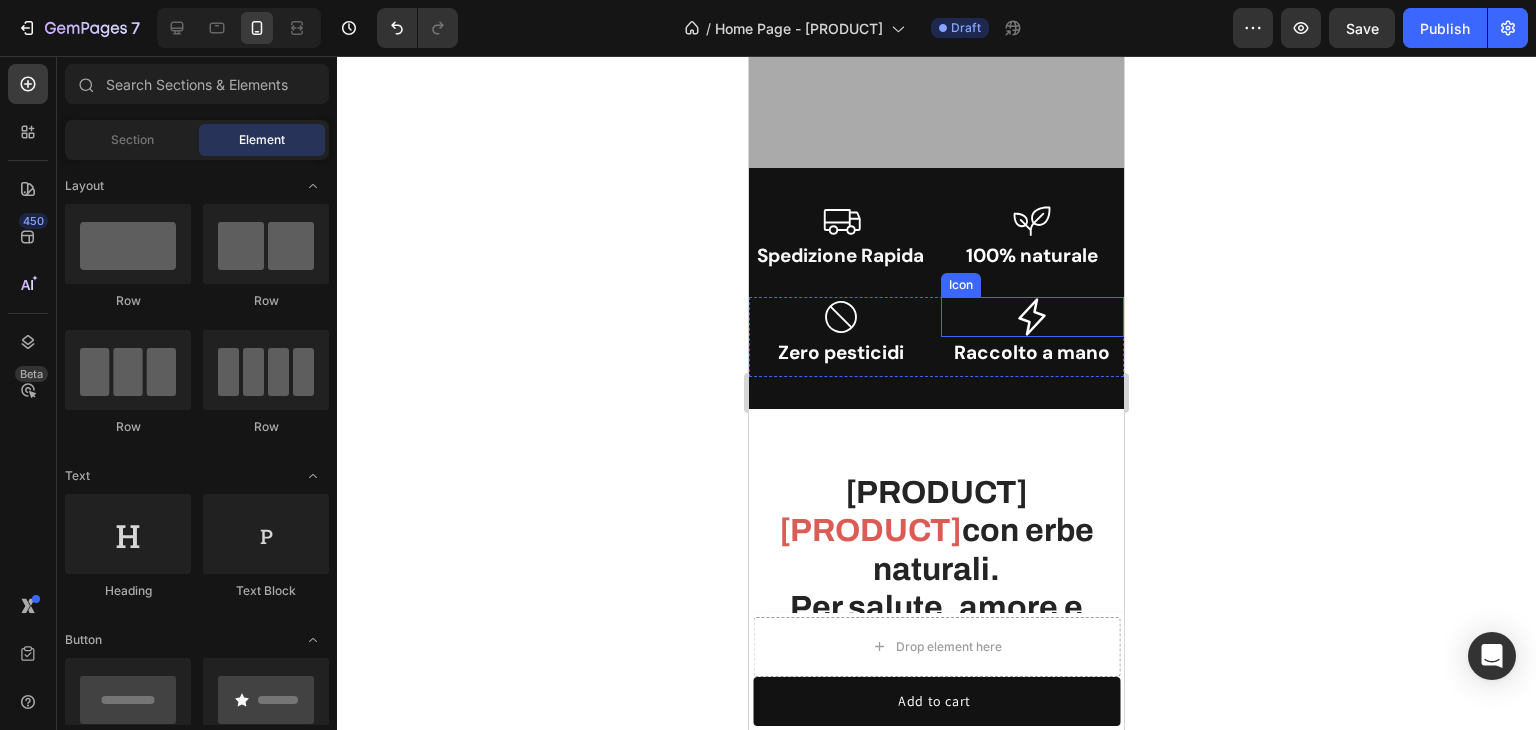 click on "Icon" at bounding box center [1033, 317] 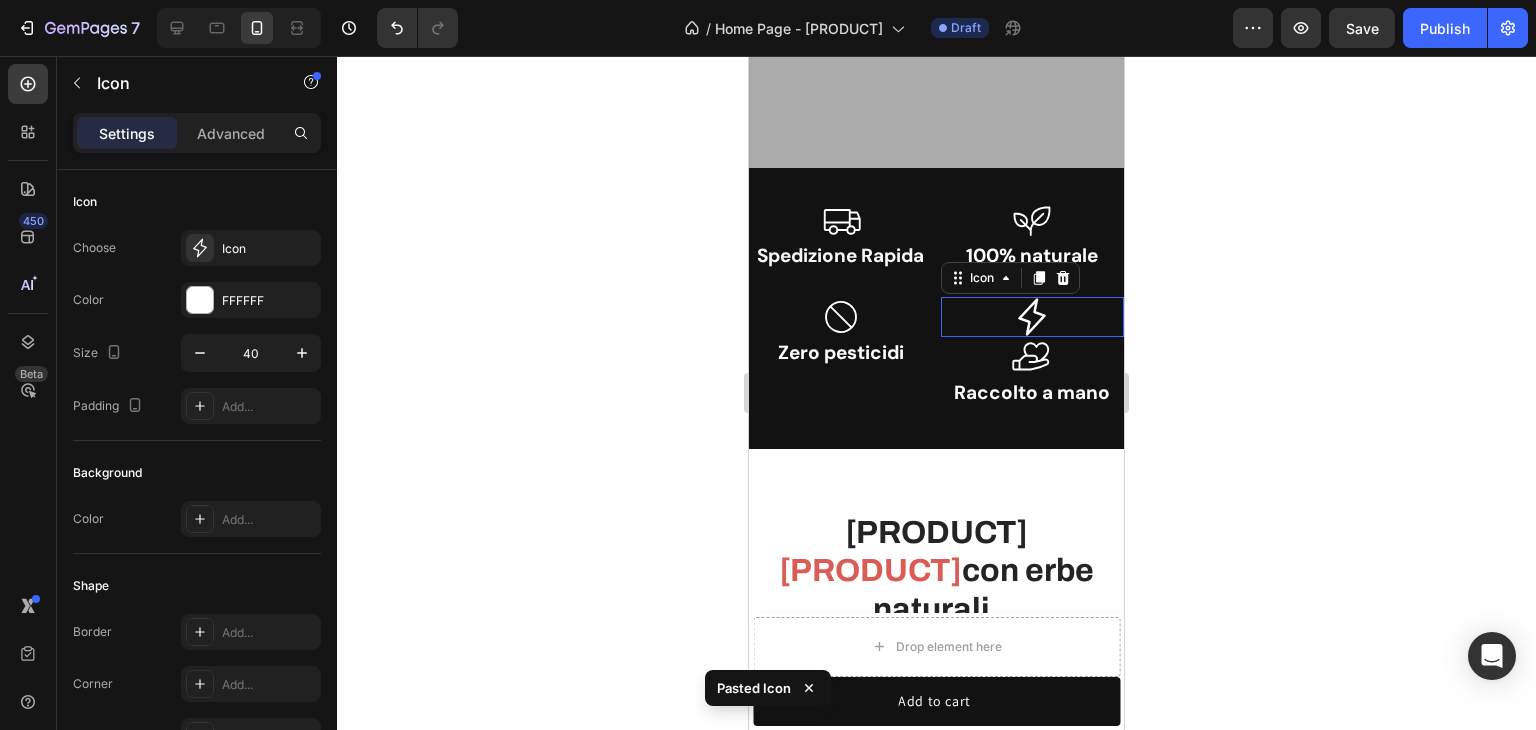 click on "Icon   0" at bounding box center [1033, 317] 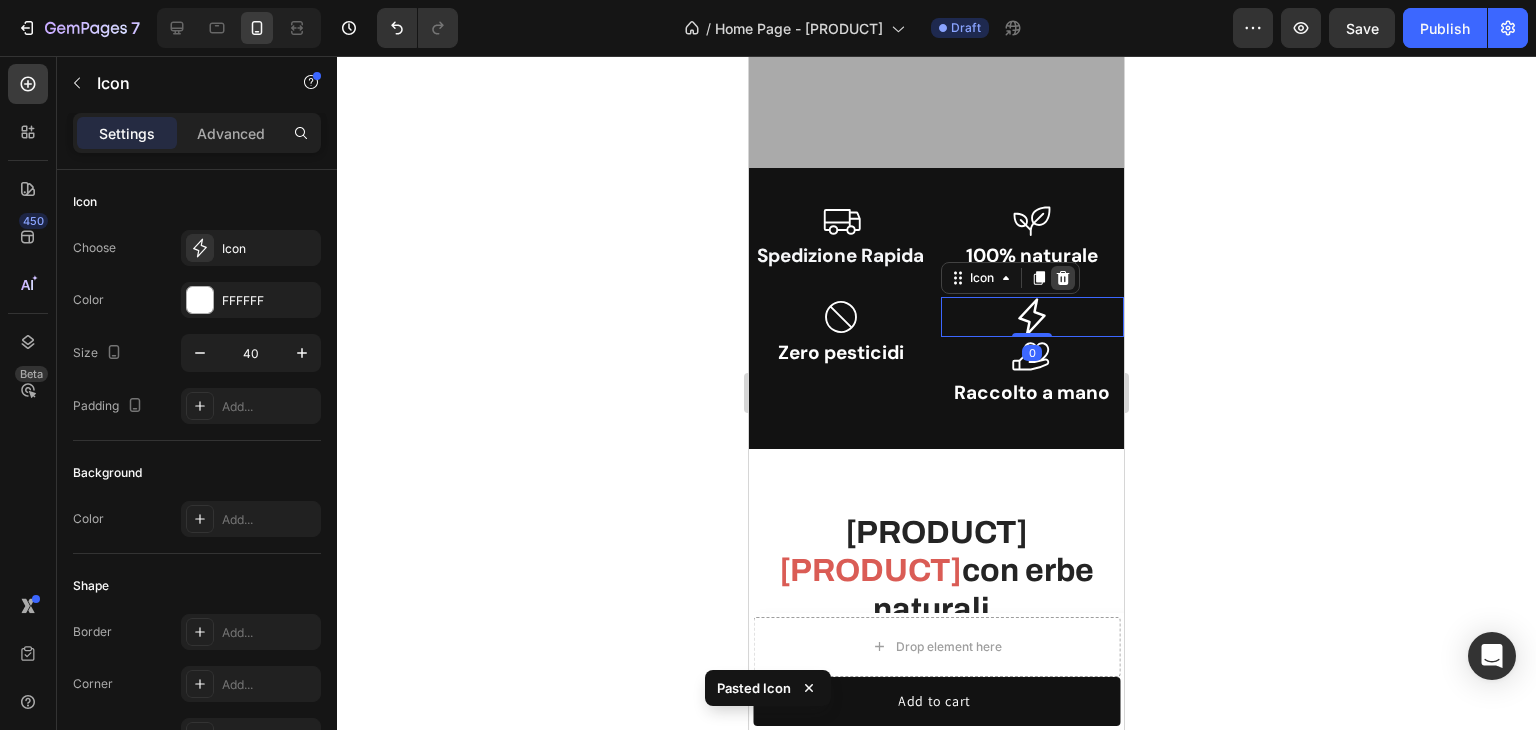 click 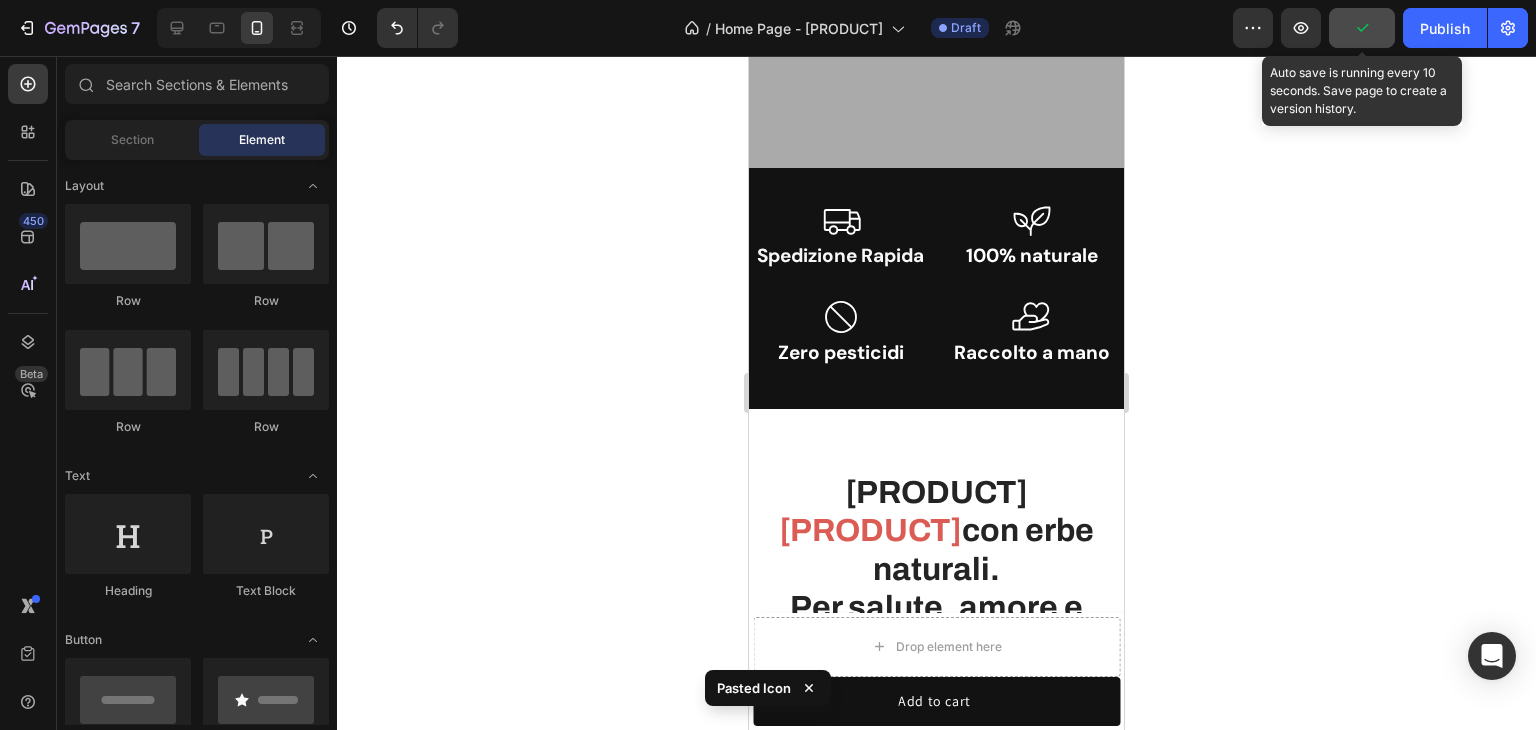 click 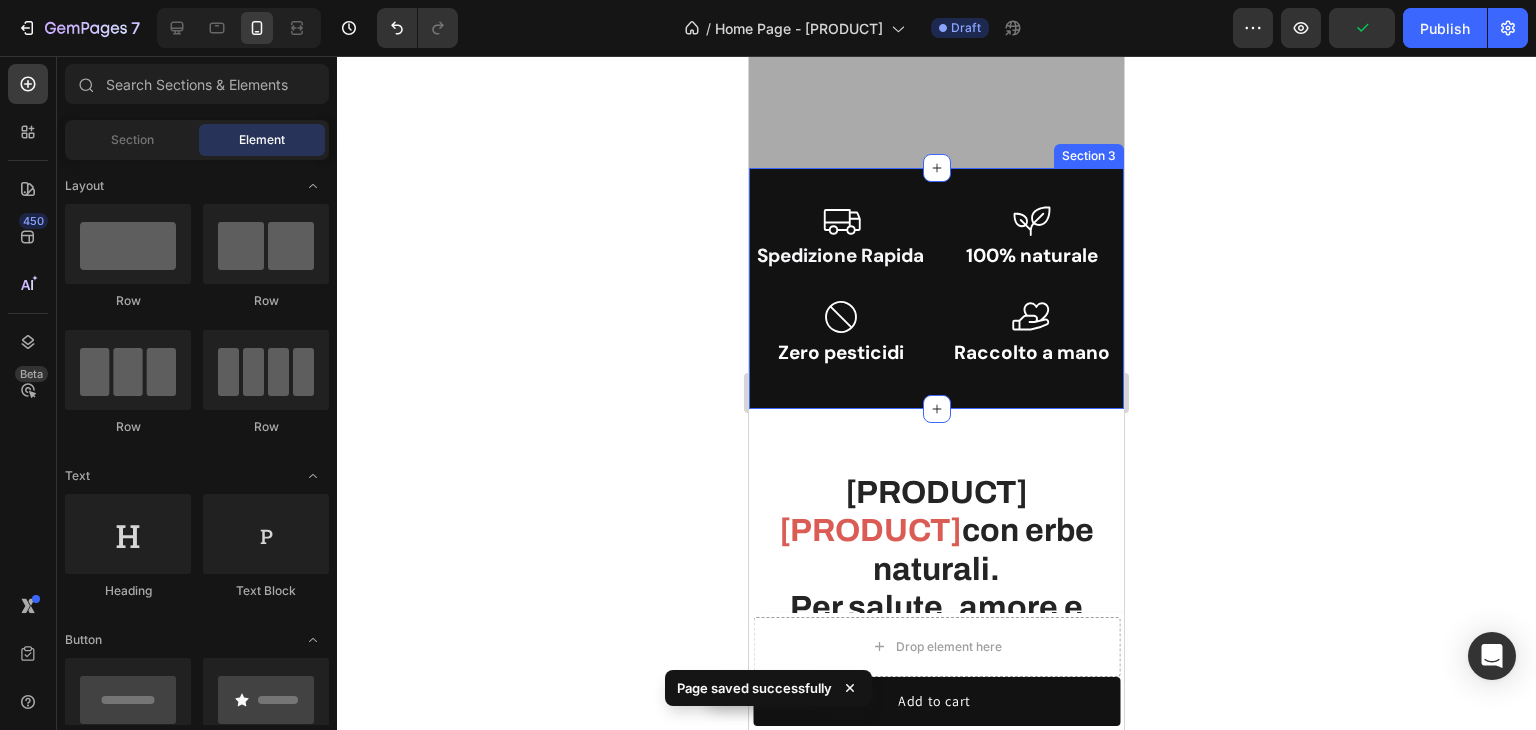 click on "Icon Spedizione Rapida Heading
Icon 100% naturale Heading Row Row
Icon Zero pesticidi Heading
Icon Raccolto a mano Heading Row Section 3" at bounding box center [936, 288] 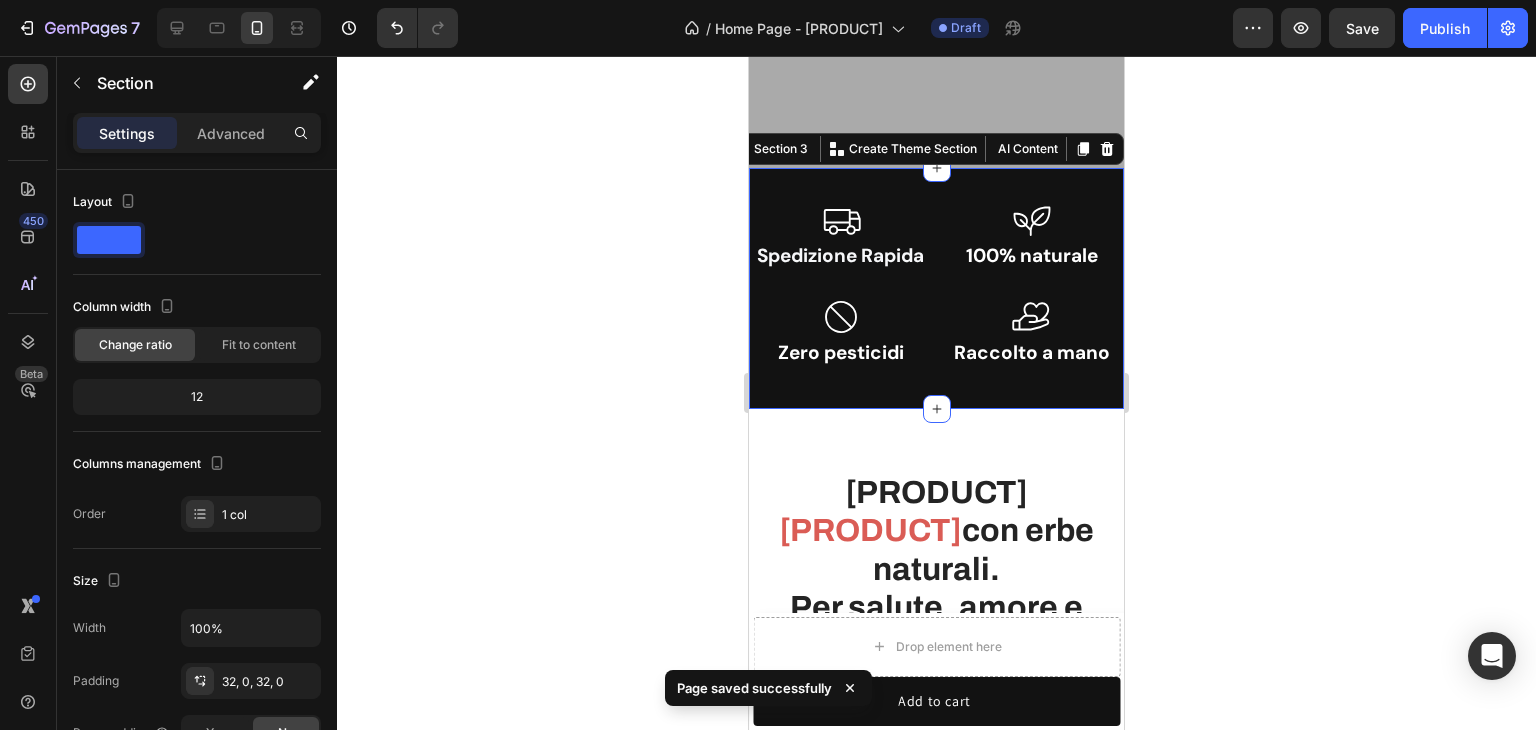 click on "Settings Advanced" at bounding box center (197, 133) 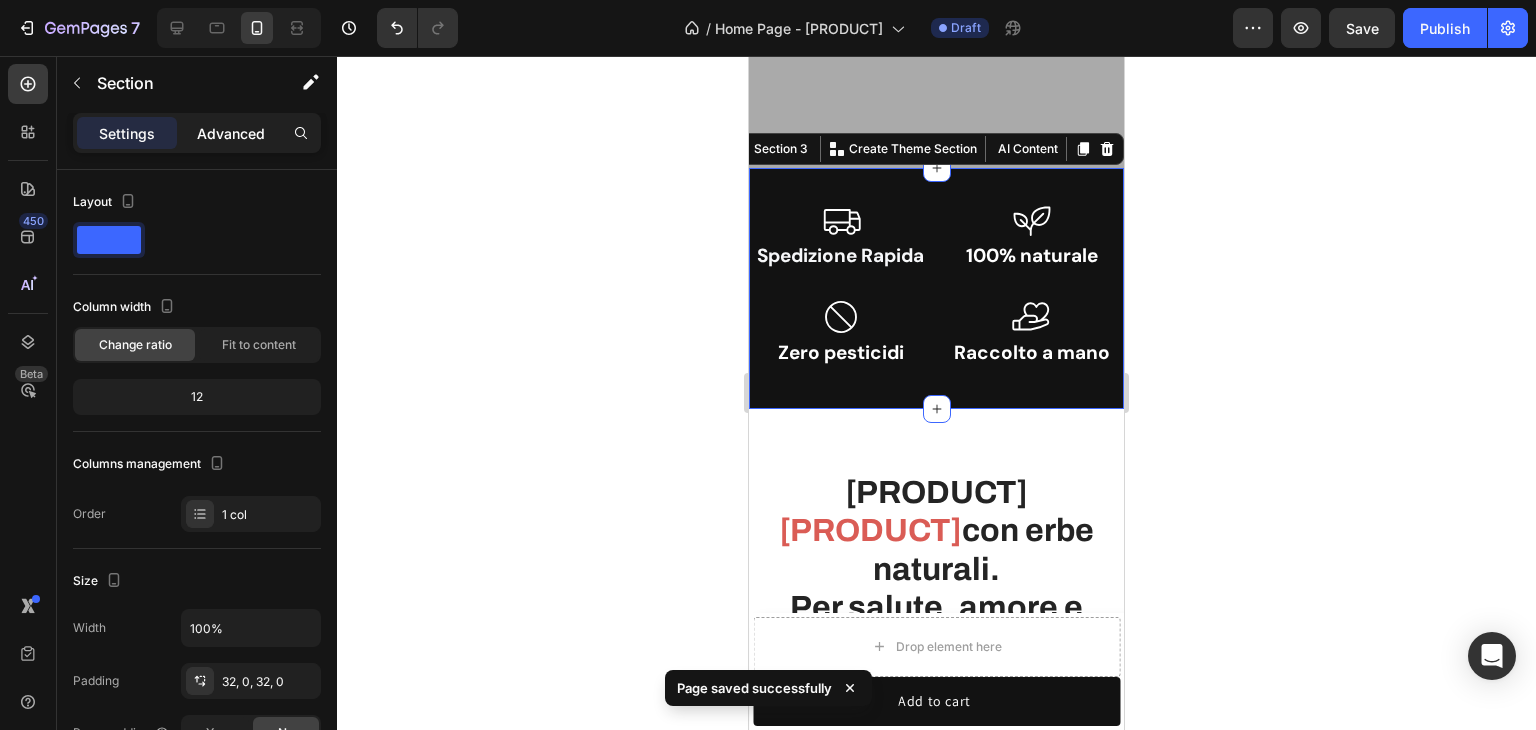 click on "Advanced" at bounding box center [231, 133] 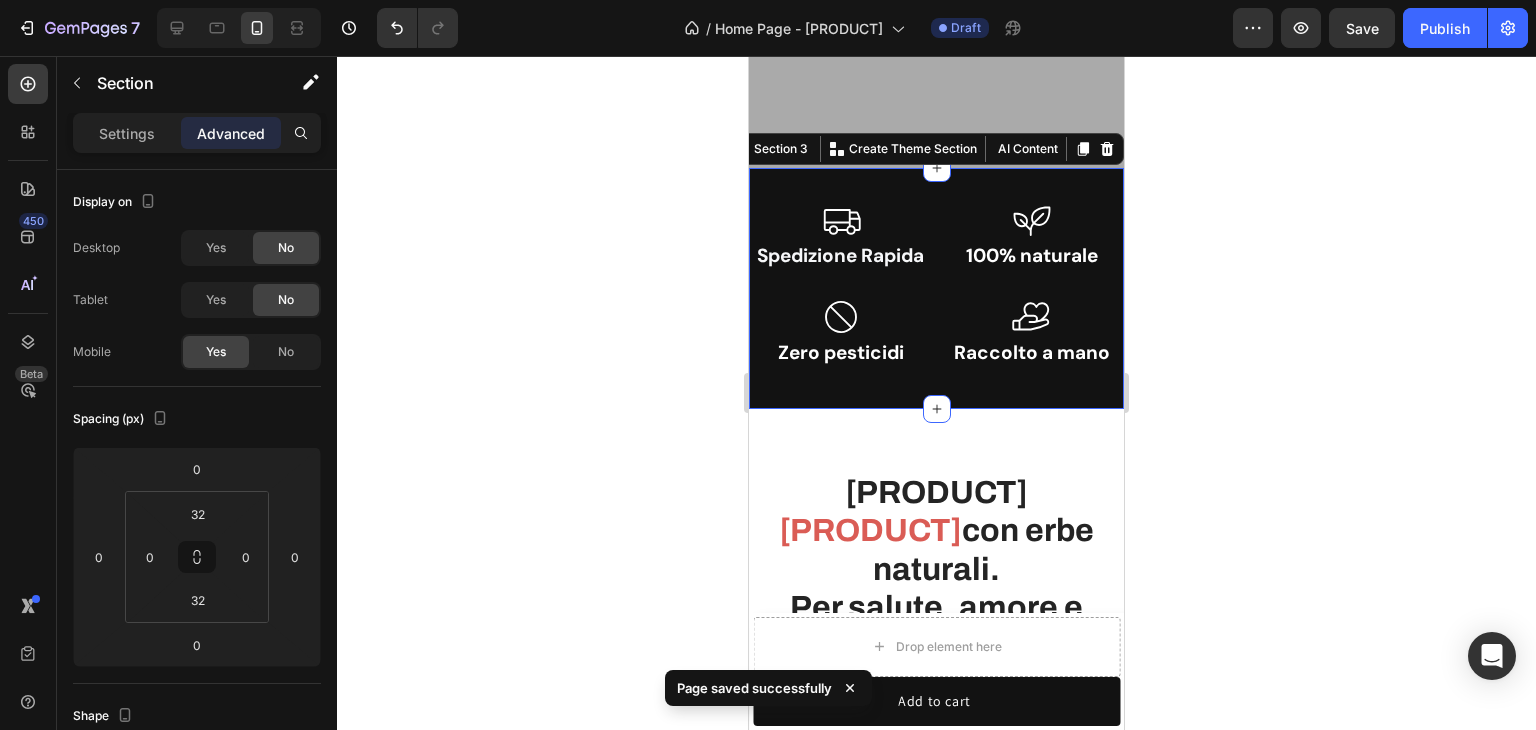 click 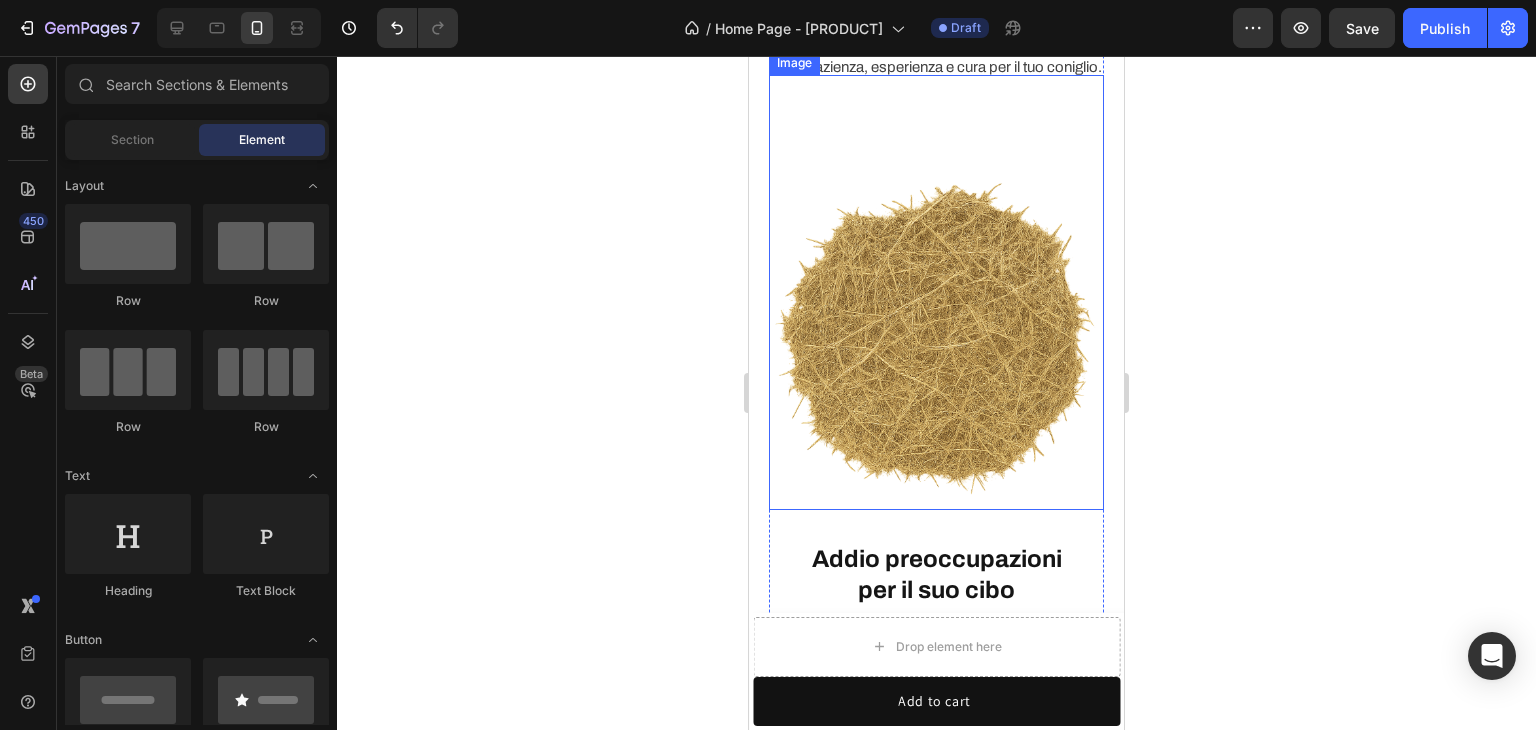 scroll, scrollTop: 1200, scrollLeft: 0, axis: vertical 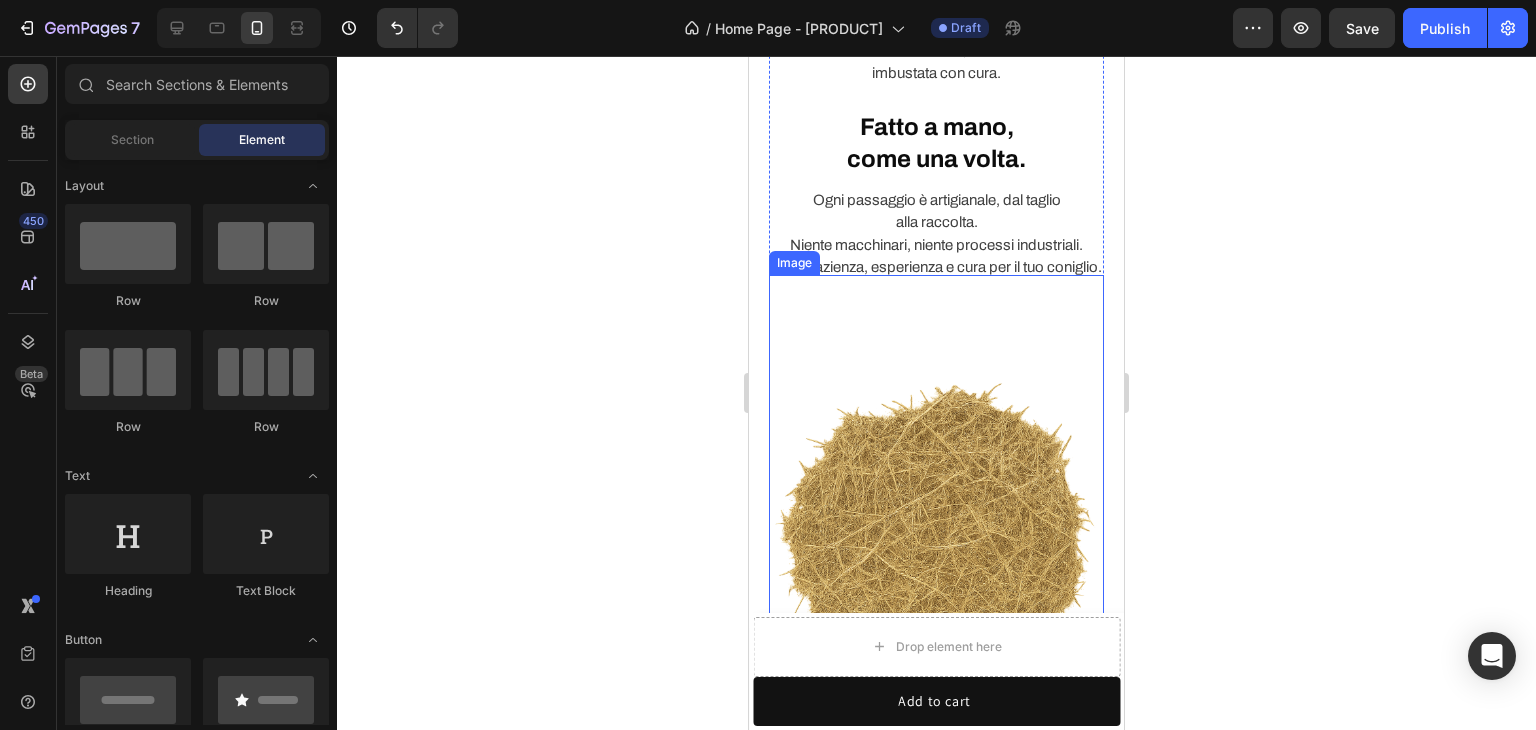 click on "Image" at bounding box center [936, 492] 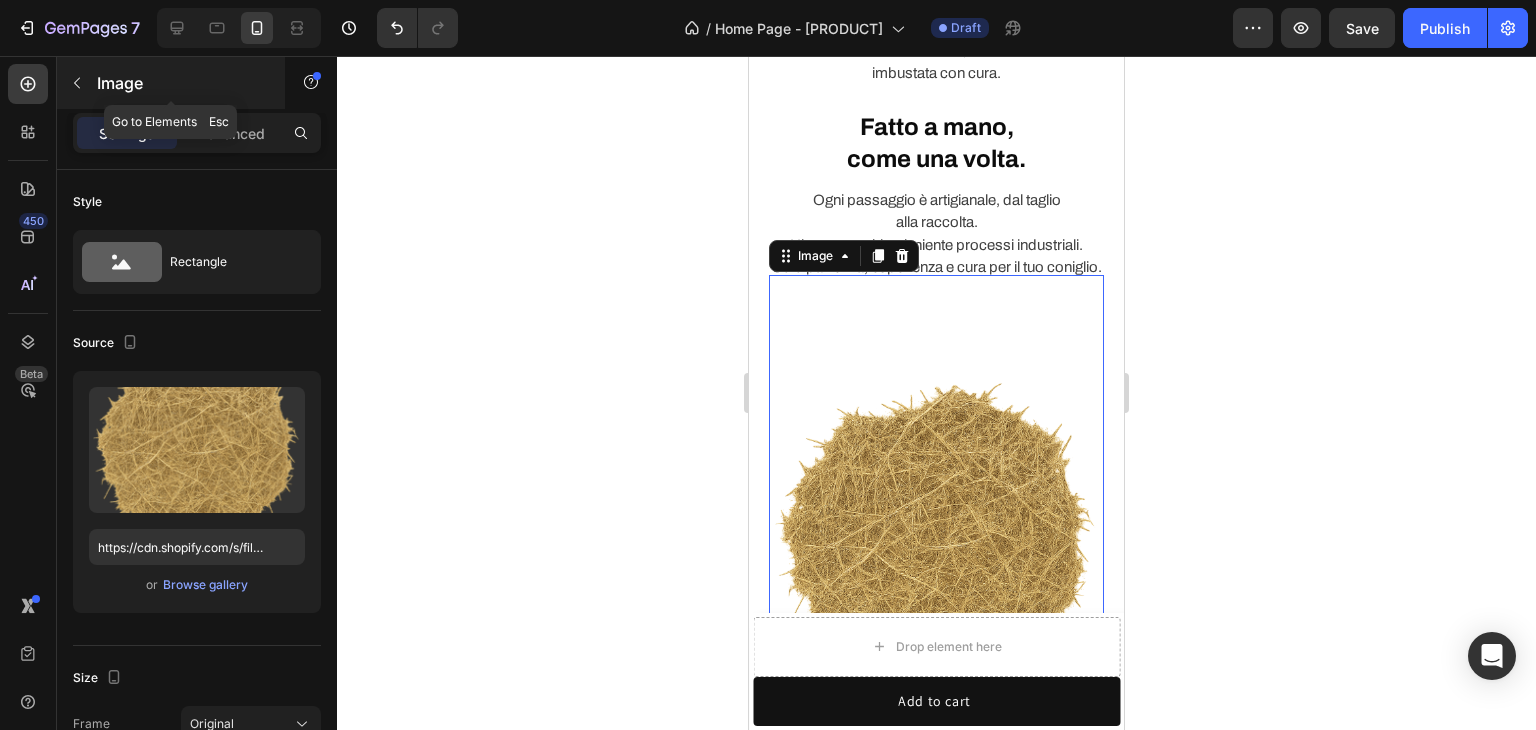 click on "Image" at bounding box center [171, 83] 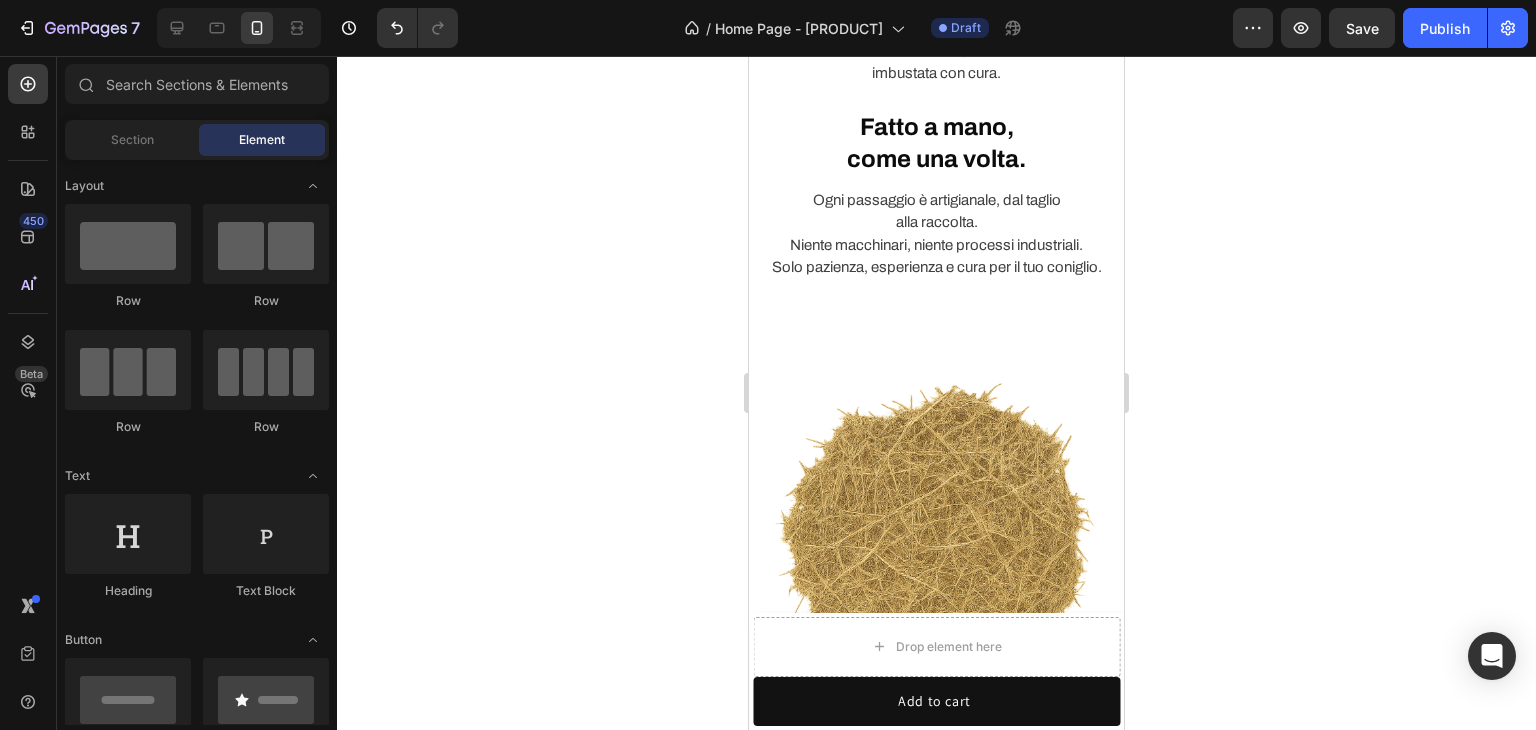 click at bounding box center (936, 542) 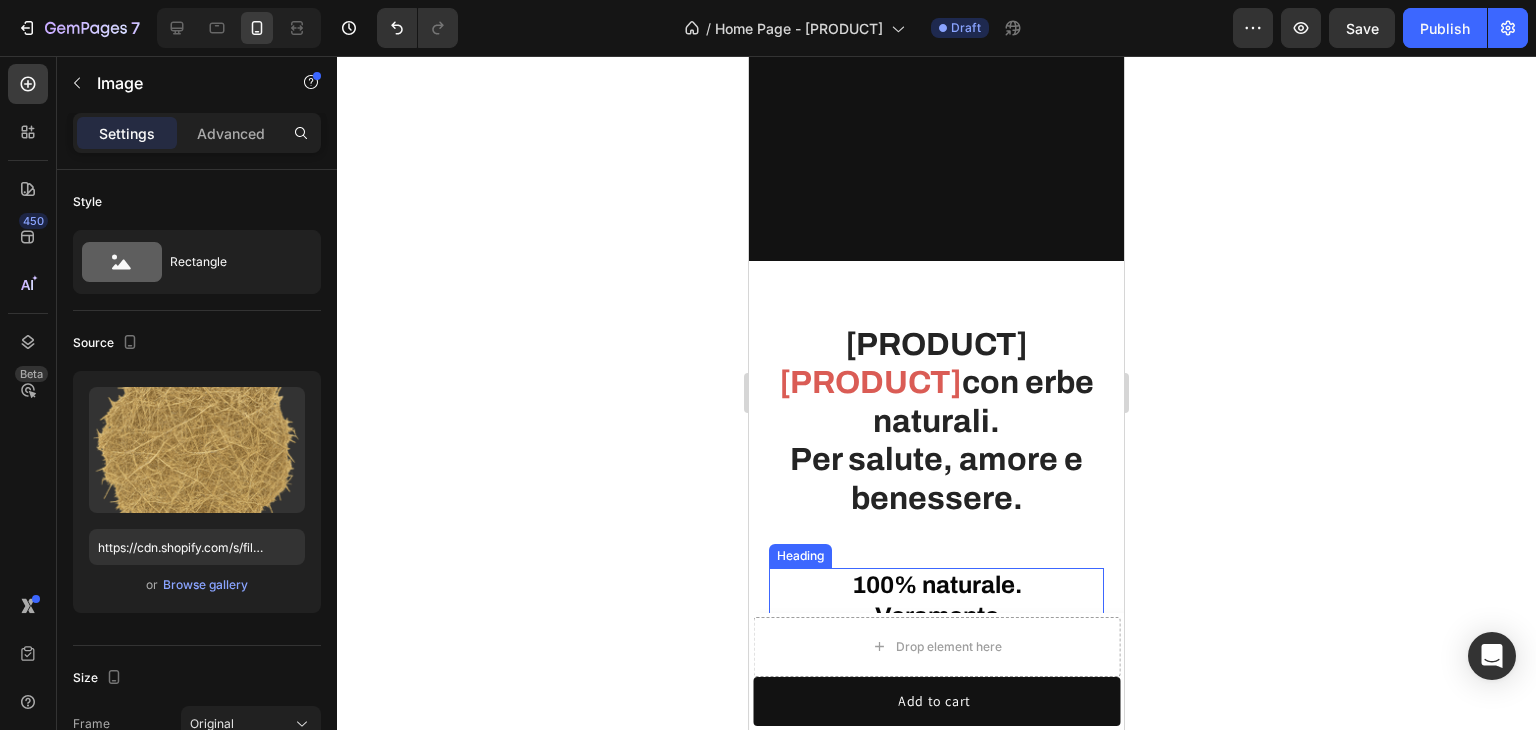 scroll, scrollTop: 500, scrollLeft: 0, axis: vertical 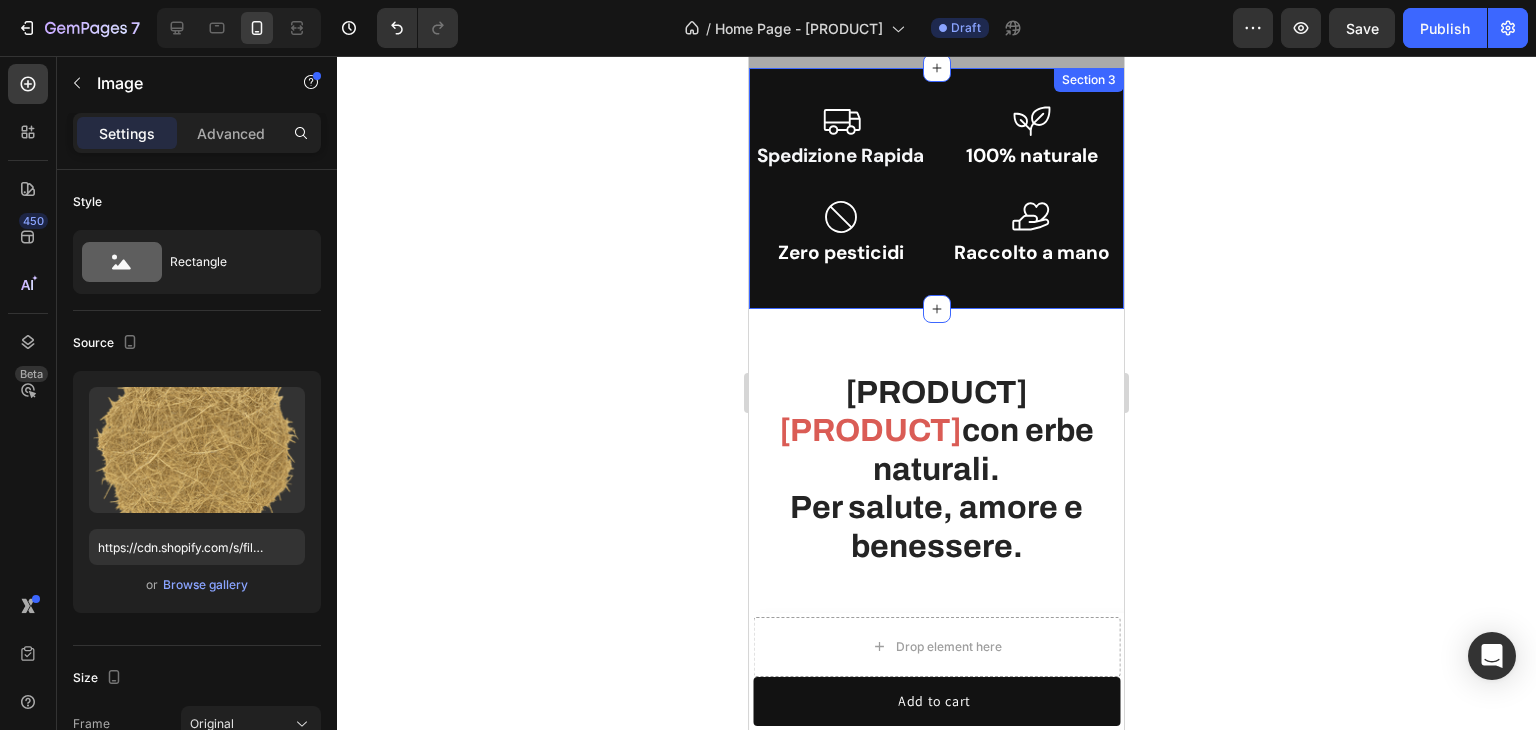click on "[PRODUCT]  [PRODUCT]  con erbe naturali. Per salute, amore e benessere. Heading Row 100% naturale.  Veramente Heading Il nostro [PRODUCT] cresce libero, senza pesticidi né sostanze chimiche. Solo erba essiccata al sole, raccolta a mano e imbustata con cura. Text block Row Fatto a mano,  come una volta. Heading Ogni passaggio è artigianale, dal taglio  alla raccolta. Niente macchinari, niente processi industriali. Solo pazienza, esperienza e cura per il tuo coniglio. Text block Row Image   0 Addio preoccupazioni  per il suo cibo Heading Il nostro [PRODUCT] è la scelta sicura per il benessere del tuo coniglio. Dagli solo ciò che merita, ogni giorno, per vederlo felice e pieno di energia. Text block Row La differenza che  si vede e si sente Heading Gambi più lunghi, colore più intenso, [PRODUCT]  non trattato. Qualità vera che fa la differenza nella sua salute quotidiana. Text block Row Row Section 5" at bounding box center (936, 1089) 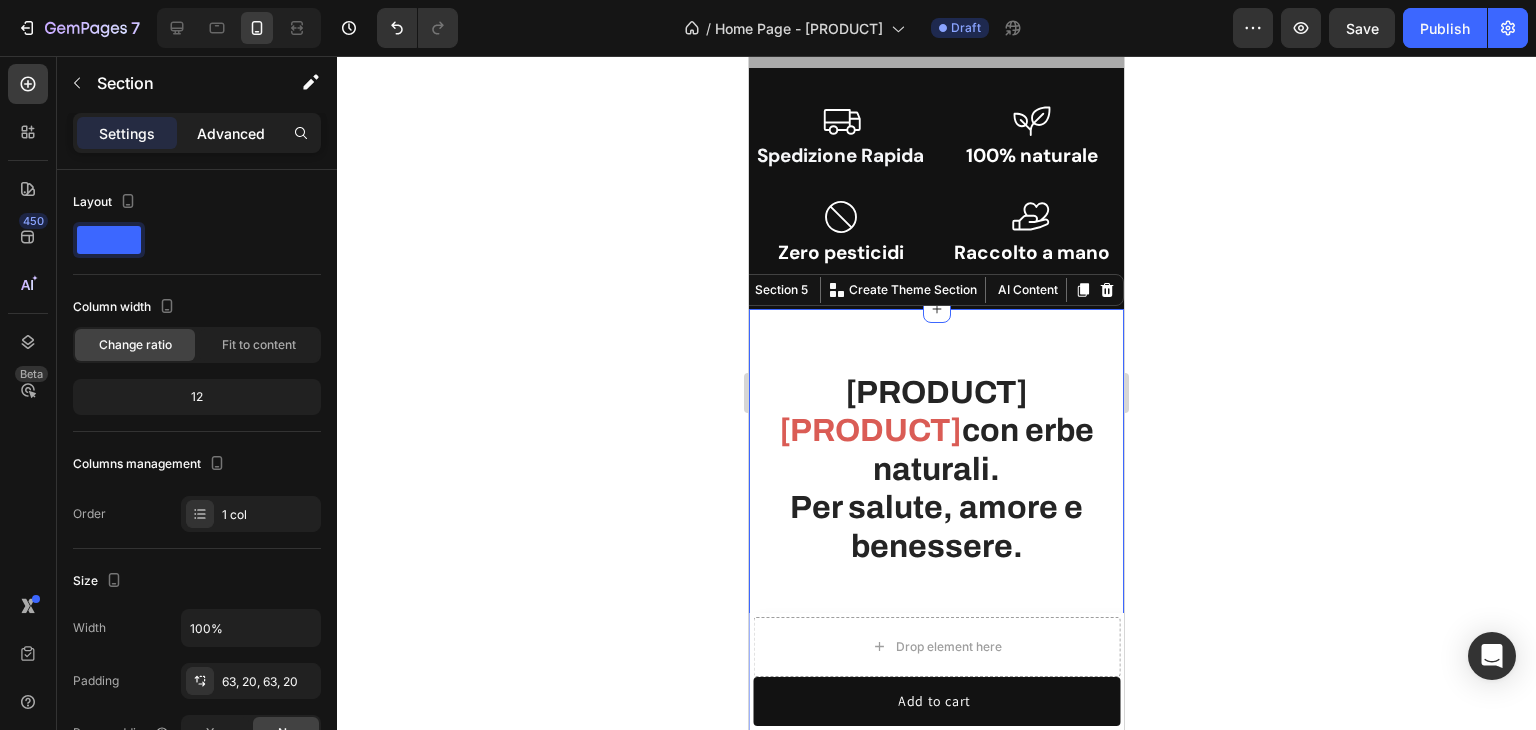 click on "Advanced" at bounding box center [231, 133] 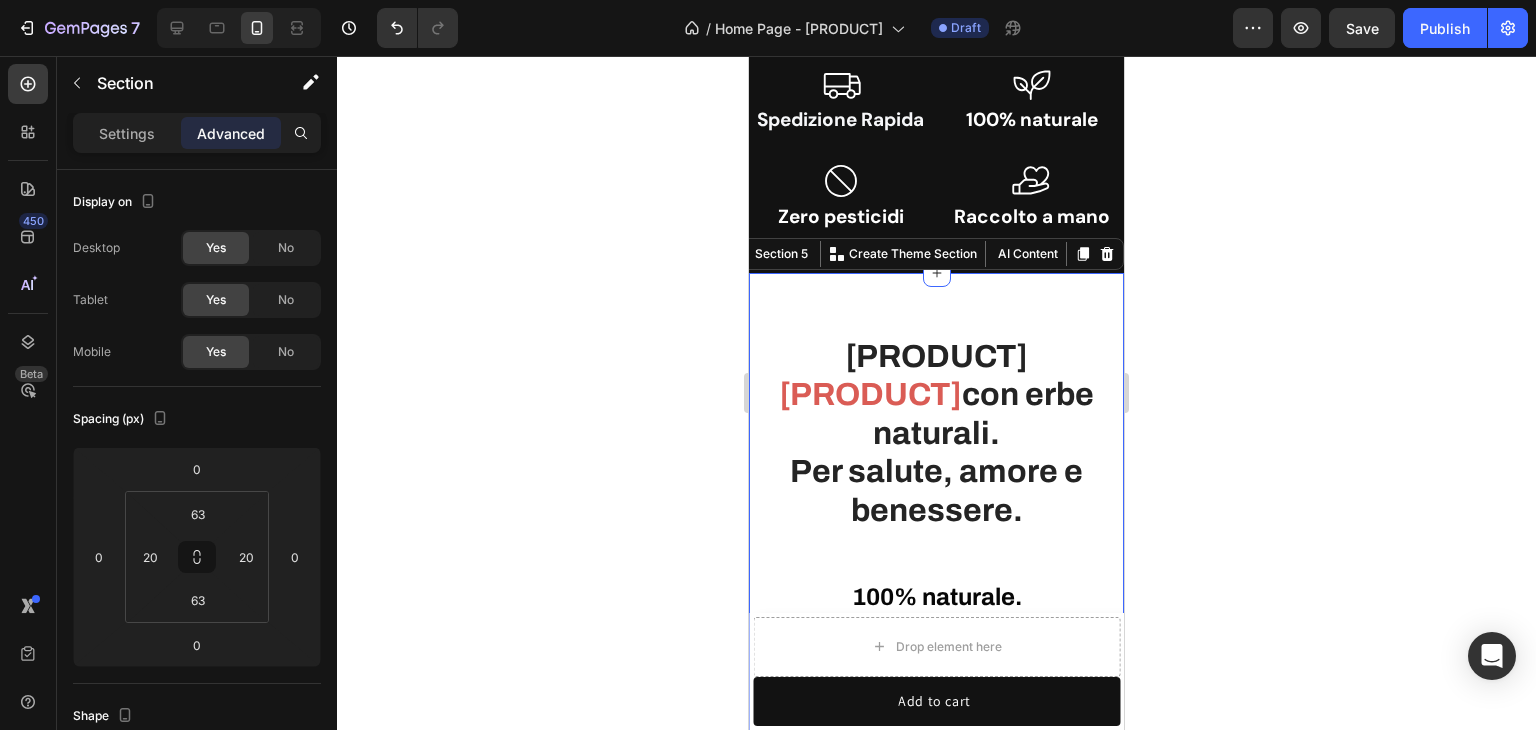 scroll, scrollTop: 500, scrollLeft: 0, axis: vertical 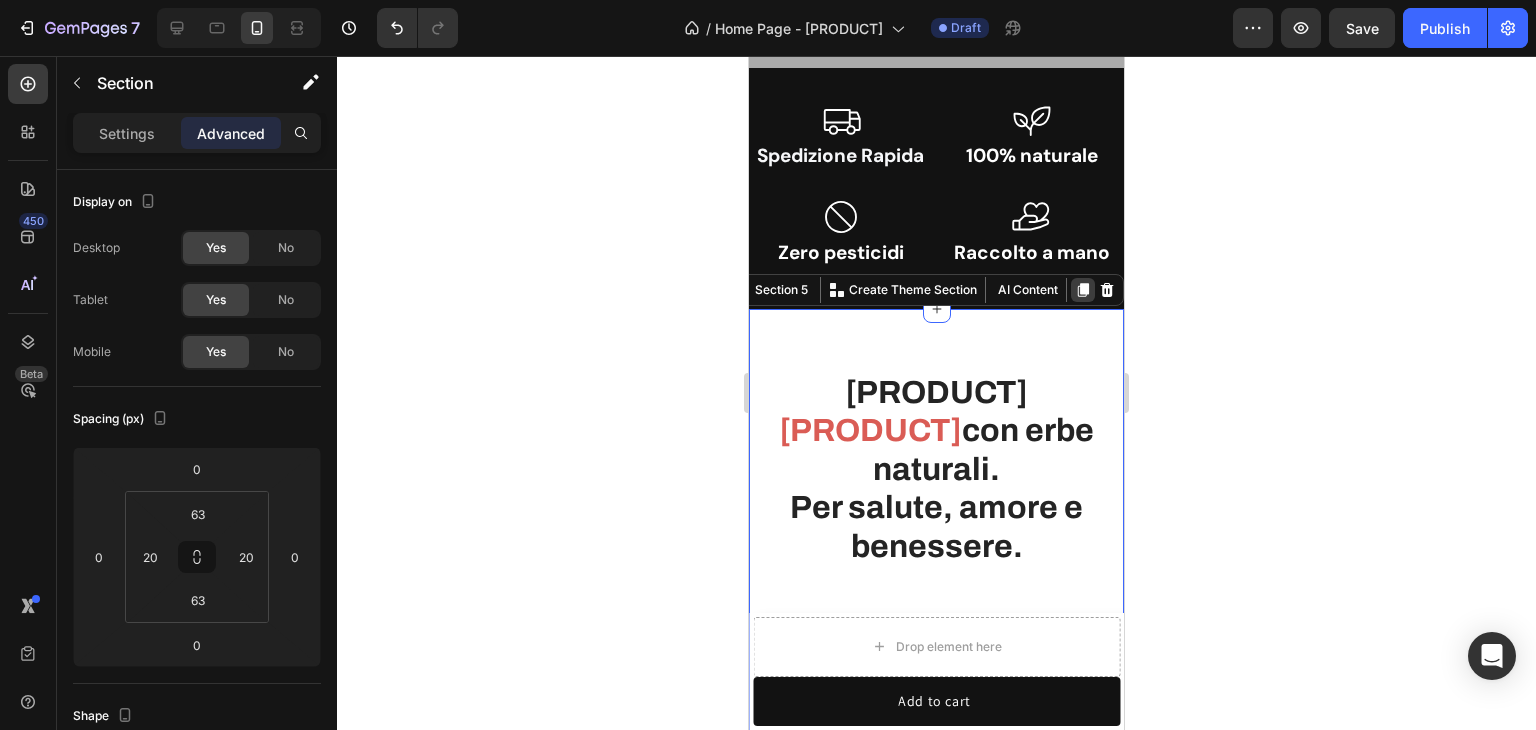 click at bounding box center [1083, 290] 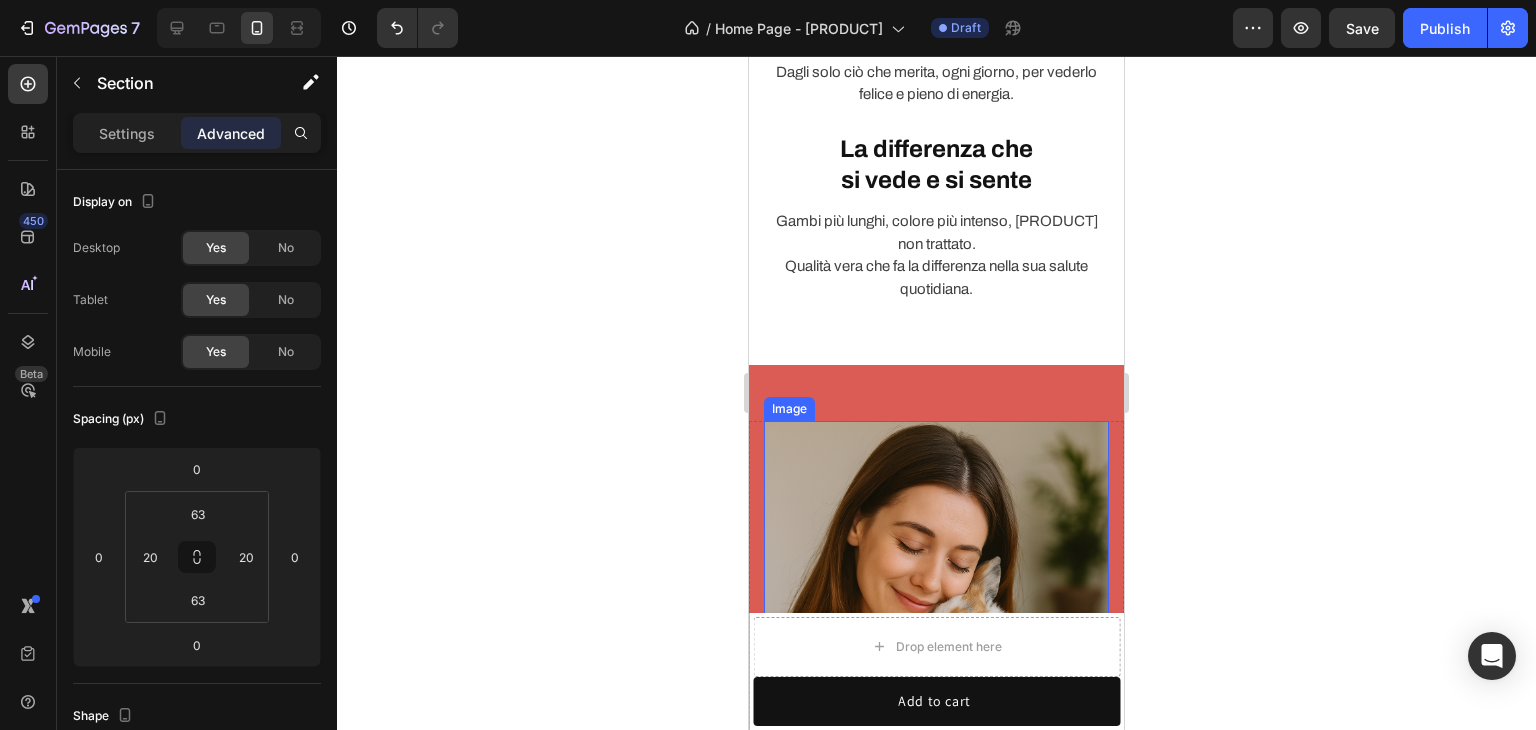 scroll, scrollTop: 3312, scrollLeft: 0, axis: vertical 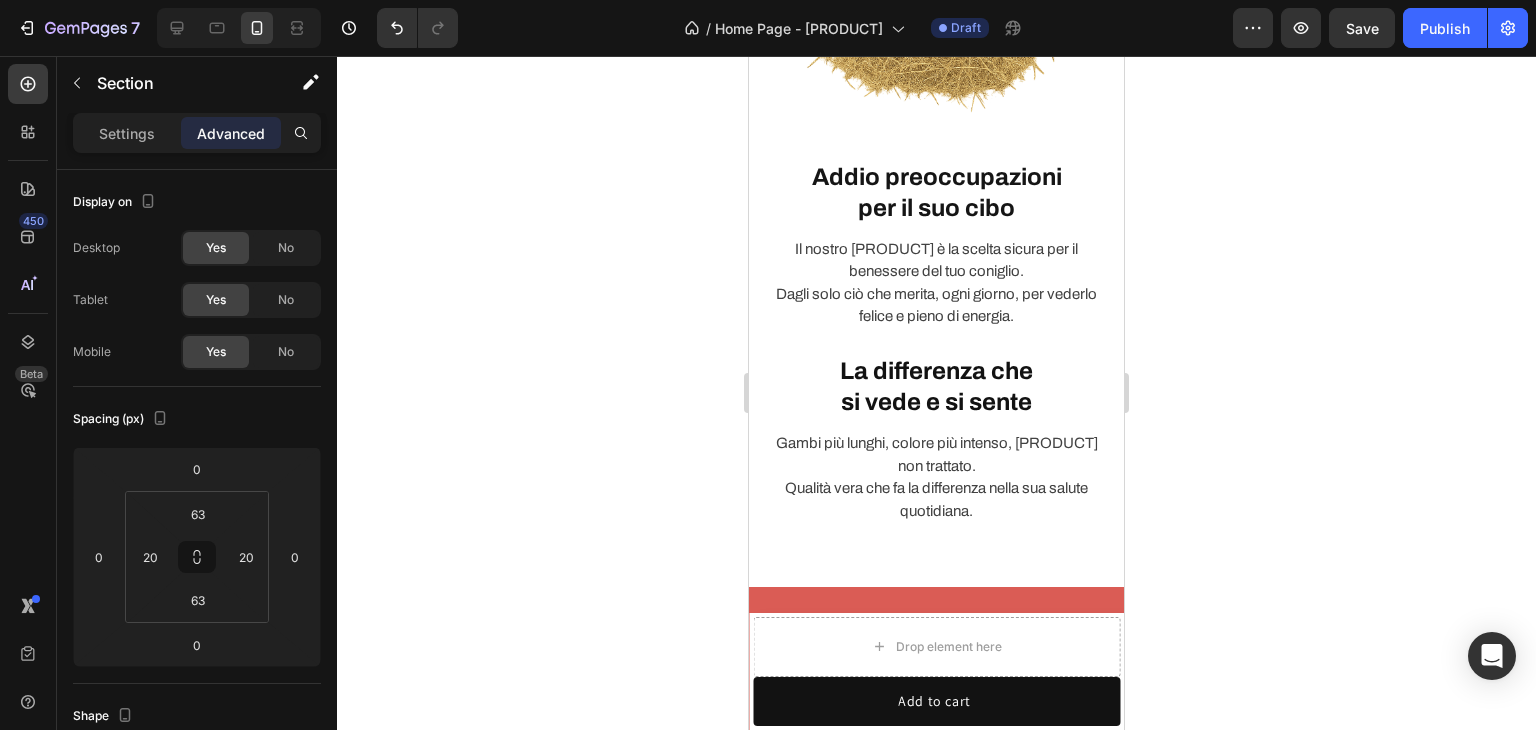 click on "[PRODUCT]  [PRODUCT]  con erbe naturali. Per salute, amore e benessere. Heading Row 100% naturale.  Veramente Heading Il nostro [PRODUCT] cresce libero, senza pesticidi né sostanze chimiche. Solo erba essiccata al sole, raccolta a mano e imbustata con cura. Text block Row Fatto a mano,  come una volta. Heading Ogni passaggio è artigianale, dal taglio  alla raccolta. Niente macchinari, niente processi industriali. Solo pazienza, esperienza e cura per il tuo coniglio. Text block Row Image Addio preoccupazioni  per il suo cibo Heading Il nostro [PRODUCT] è la scelta sicura per il benessere del tuo coniglio. Dagli solo ciò che merita, ogni giorno, per vederlo felice e pieno di energia. Text block Row La differenza che  si vede e si sente Heading Gambi più lunghi, colore più intenso, [PRODUCT]  non trattato. Qualità vera che fa la differenza nella sua salute quotidiana. Text block Row Row Section 6" at bounding box center [936, -193] 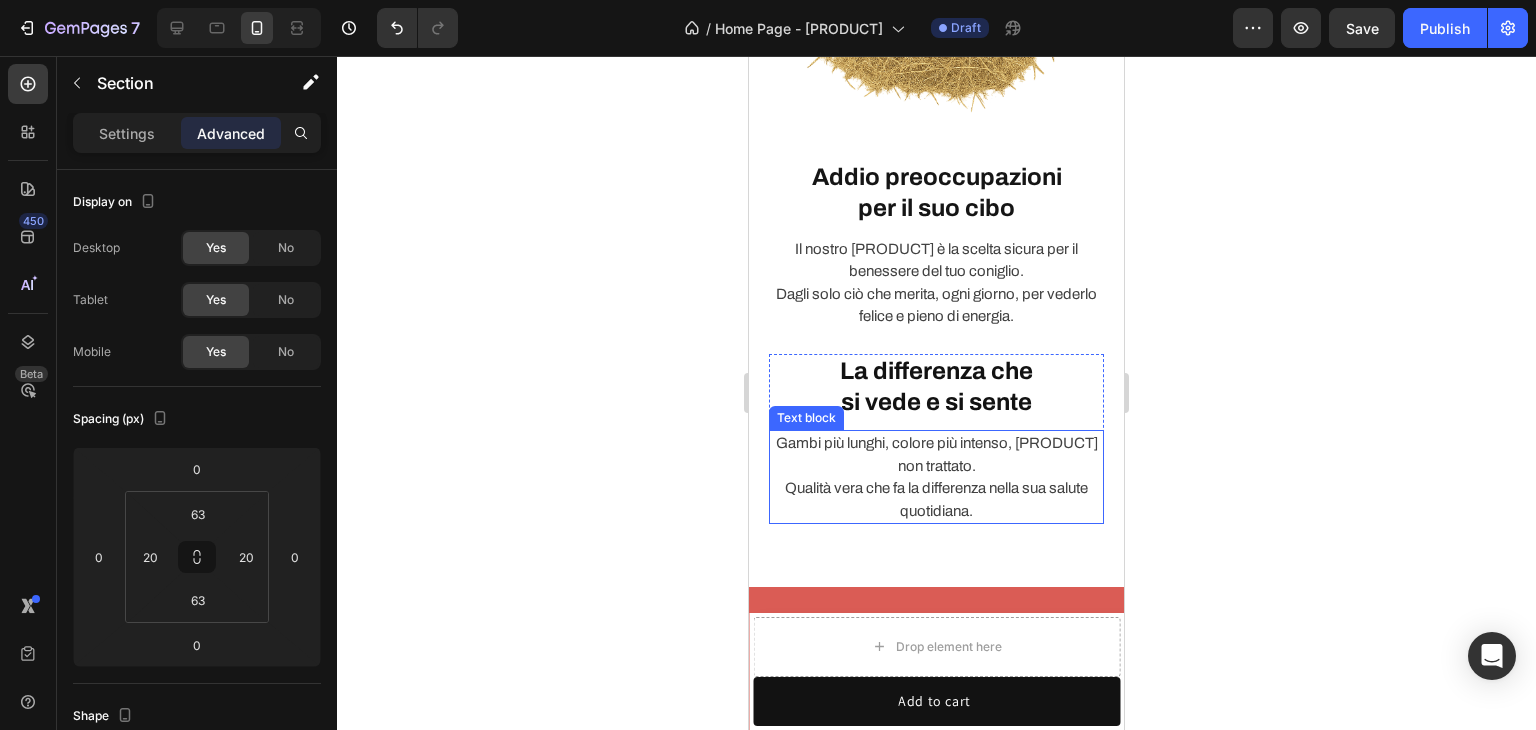 click on "Gambi più lunghi, colore più intenso, [PRODUCT]  non trattato. Qualità vera che fa la differenza nella sua salute quotidiana." at bounding box center [936, 477] 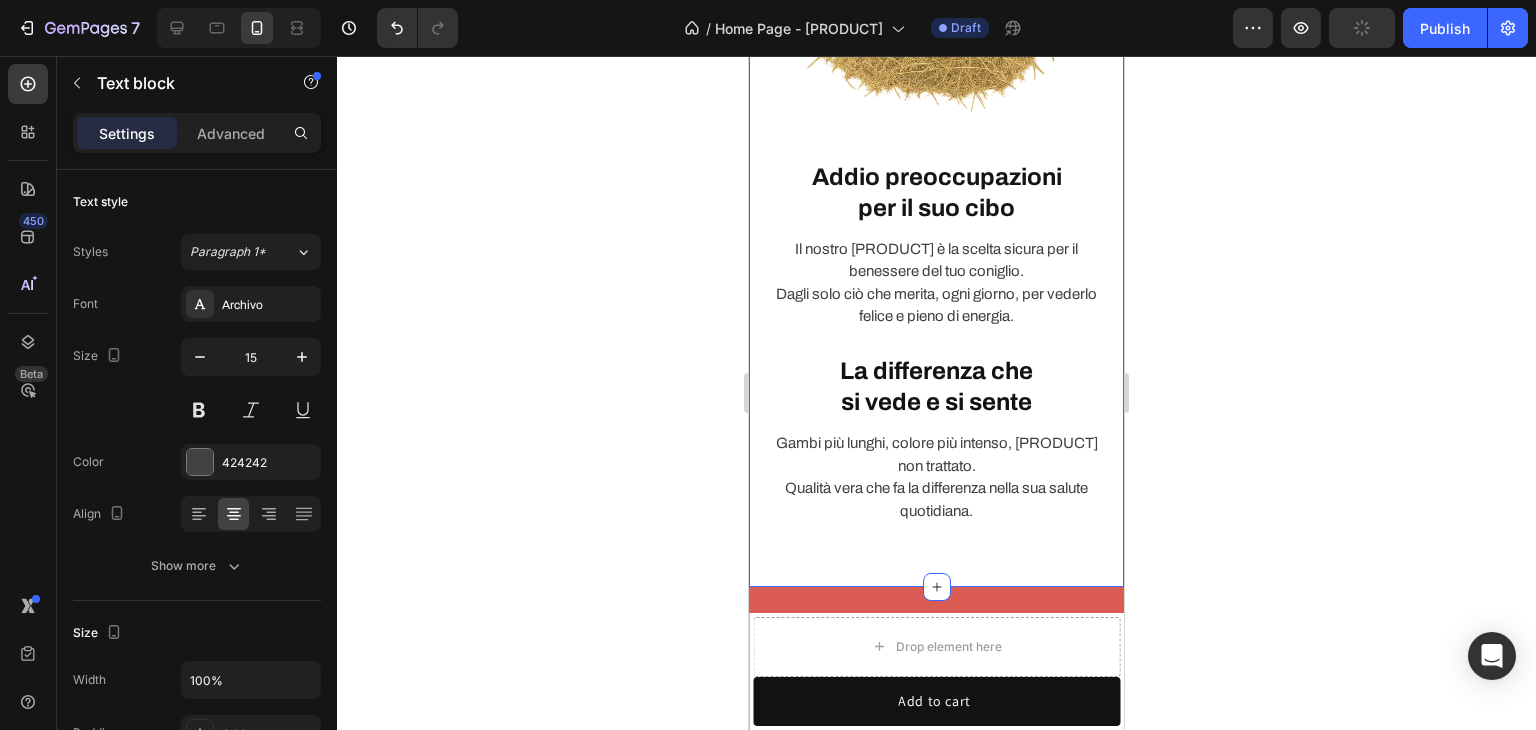 click on "[PRODUCT]  [PRODUCT]  con erbe naturali. Per salute, amore e benessere. Heading Row 100% naturale.  Veramente Heading Il nostro [PRODUCT] cresce libero, senza pesticidi né sostanze chimiche. Solo erba essiccata al sole, raccolta a mano e imbustata con cura. Text block Row Fatto a mano,  come una volta. Heading Ogni passaggio è artigianale, dal taglio  alla raccolta. Niente macchinari, niente processi industriali. Solo pazienza, esperienza e cura per il tuo coniglio. Text block Row Image Addio preoccupazioni  per il suo cibo Heading Il nostro [PRODUCT] è la scelta sicura per il benessere del tuo coniglio. Dagli solo ciò che merita, ogni giorno, per vederlo felice e pieno di energia. Text block Row La differenza che  si vede e si sente Heading Gambi più lunghi, colore più intenso, [PRODUCT]  non trattato. Qualità vera che fa la differenza nella sua salute quotidiana. Text block   0 Row Row Section 6" at bounding box center (936, -193) 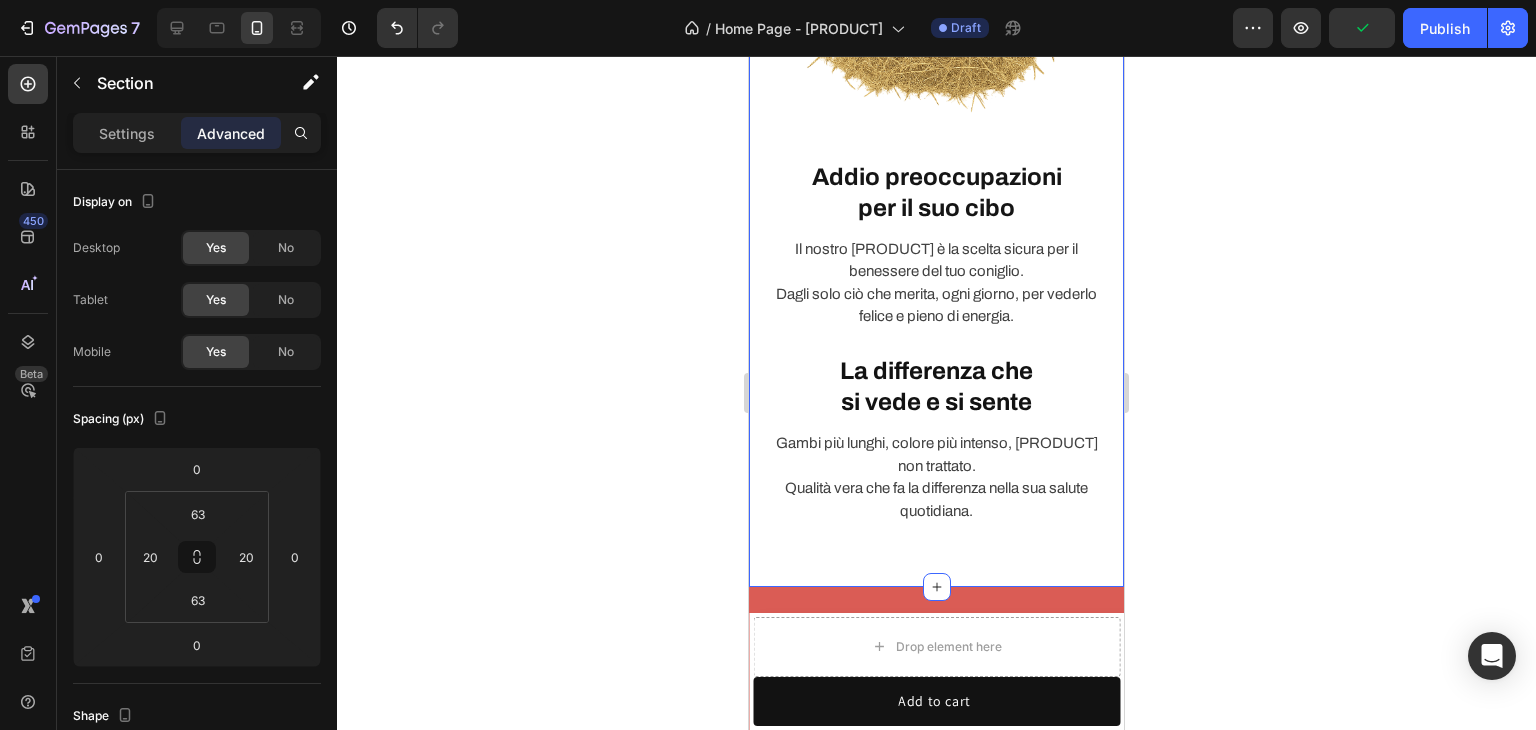 click on "[PRODUCT] con erbe naturali. Per salute, amore e benessere. Heading Row 100% naturale.  Veramente Heading Il nostro [PRODUCT] cresce libero, senza pesticidi né sostanze chimiche. Solo erba essiccata al sole, raccolta a mano e imbustata con cura. Text block Row Fatto a mano,  come una volta. Heading Ogni passaggio è artigianale, dal taglio  alla raccolta. Niente macchinari, niente processi industriali. Solo pazienza, esperienza e cura per il tuo coniglio. Text block Row Image Addio preoccupazioni  per il suo cibo Heading Il nostro [PRODUCT] è la scelta sicura per il benessere del tuo coniglio. Dagli solo ciò che merita, ogni giorno, per vederlo felice e pieno di energia. Text block Row La differenza che  si vede e si sente Heading Gambi più lunghi, colore più intenso, [PRODUCT]  non trattato. Qualità vera che fa la differenza nella sua salute quotidiana. Text block Row Row Section 6   You can create reusable sections Create Theme Section AI Content Write with GemAI Tone and Voice Persuasive Product" at bounding box center [936, -193] 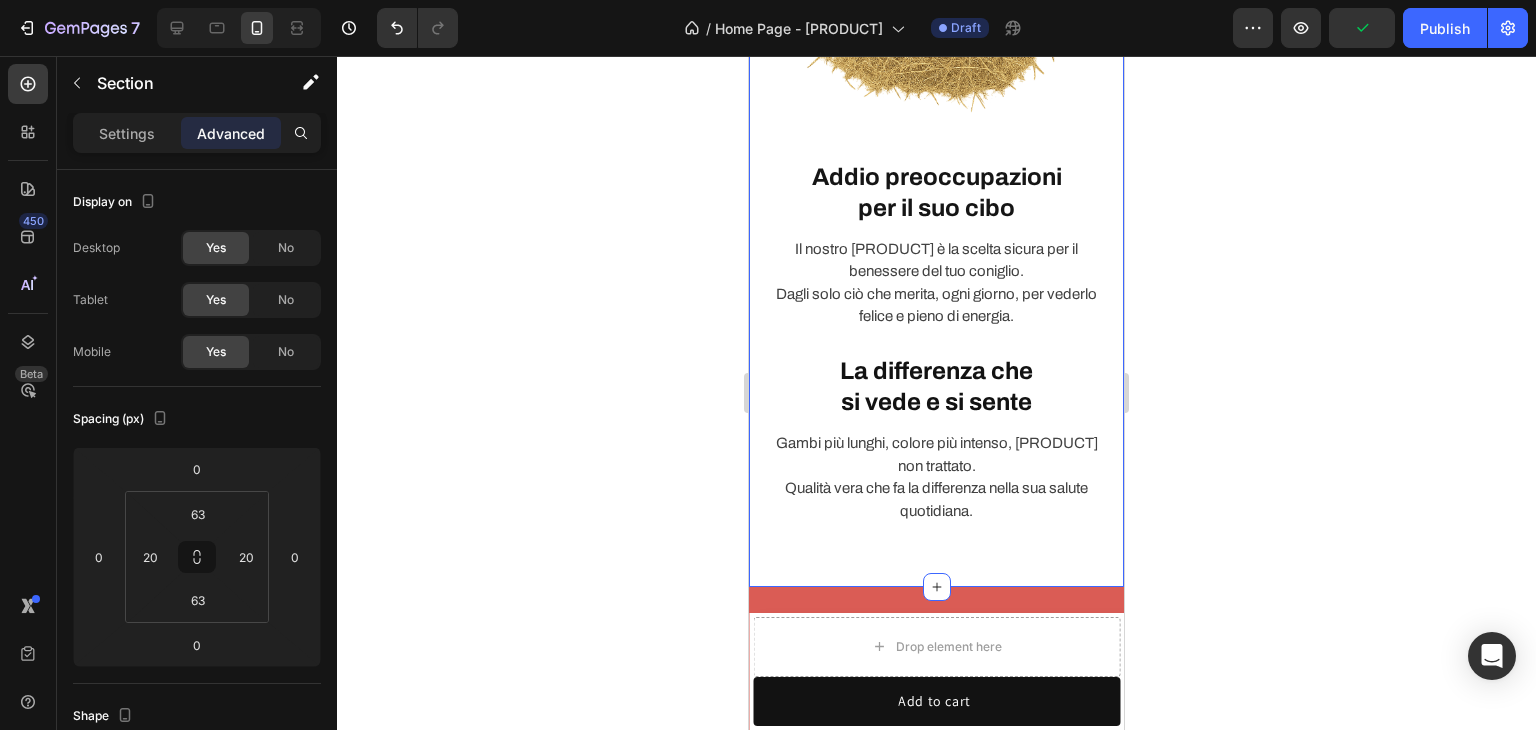 click on "[PRODUCT] con erbe naturali. Per salute, amore e benessere. Heading Row 100% naturale.  Veramente Heading Il nostro [PRODUCT] cresce libero, senza pesticidi né sostanze chimiche. Solo erba essiccata al sole, raccolta a mano e imbustata con cura. Text block Row Fatto a mano,  come una volta. Heading Ogni passaggio è artigianale, dal taglio  alla raccolta. Niente macchinari, niente processi industriali. Solo pazienza, esperienza e cura per il tuo coniglio. Text block Row Image Addio preoccupazioni  per il suo cibo Heading Il nostro [PRODUCT] è la scelta sicura per il benessere del tuo coniglio. Dagli solo ciò che merita, ogni giorno, per vederlo felice e pieno di energia. Text block Row La differenza che  si vede e si sente Heading Gambi più lunghi, colore più intenso, [PRODUCT]  non trattato. Qualità vera che fa la differenza nella sua salute quotidiana. Text block Row Row Section 6   You can create reusable sections Create Theme Section AI Content Write with GemAI Tone and Voice Persuasive Product" at bounding box center [936, -193] 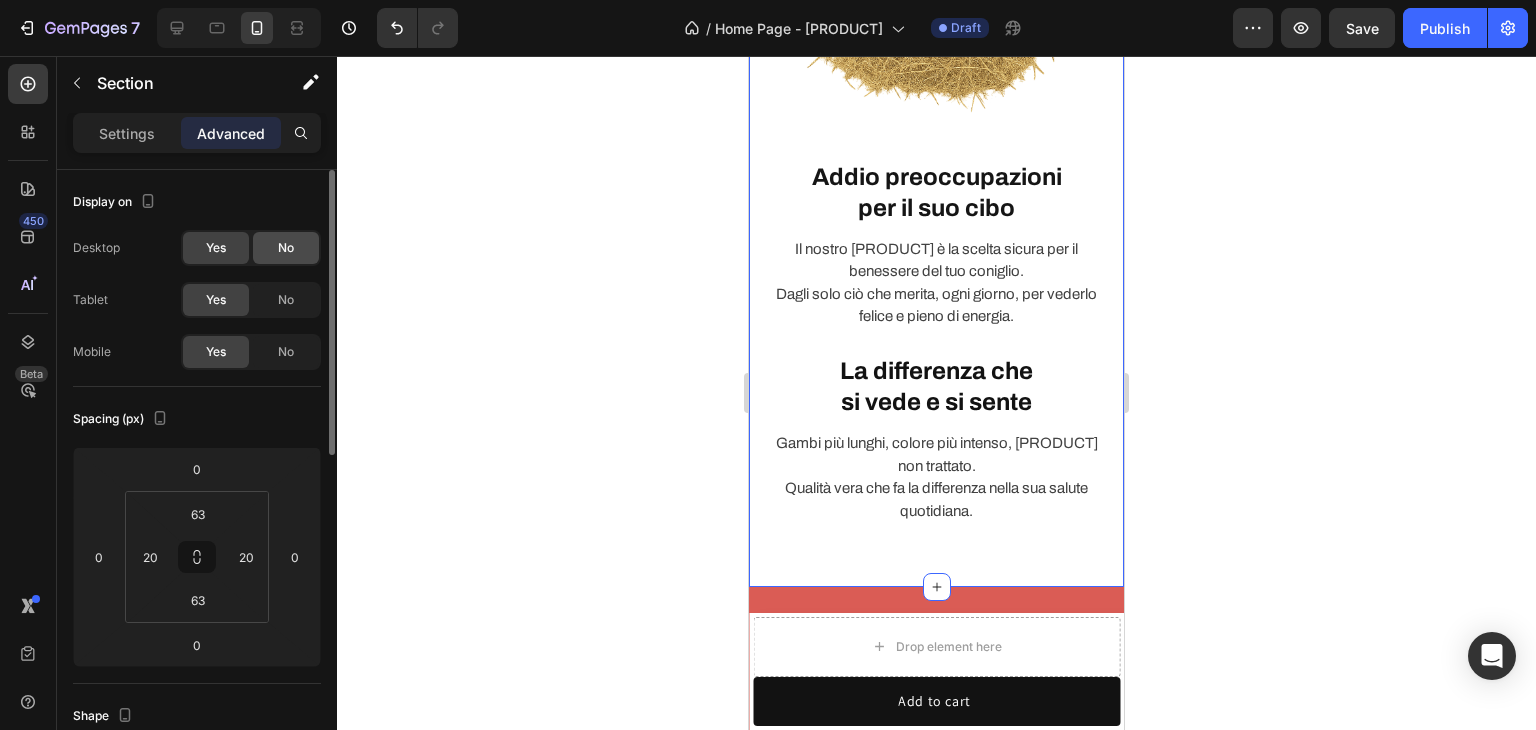 click on "No" 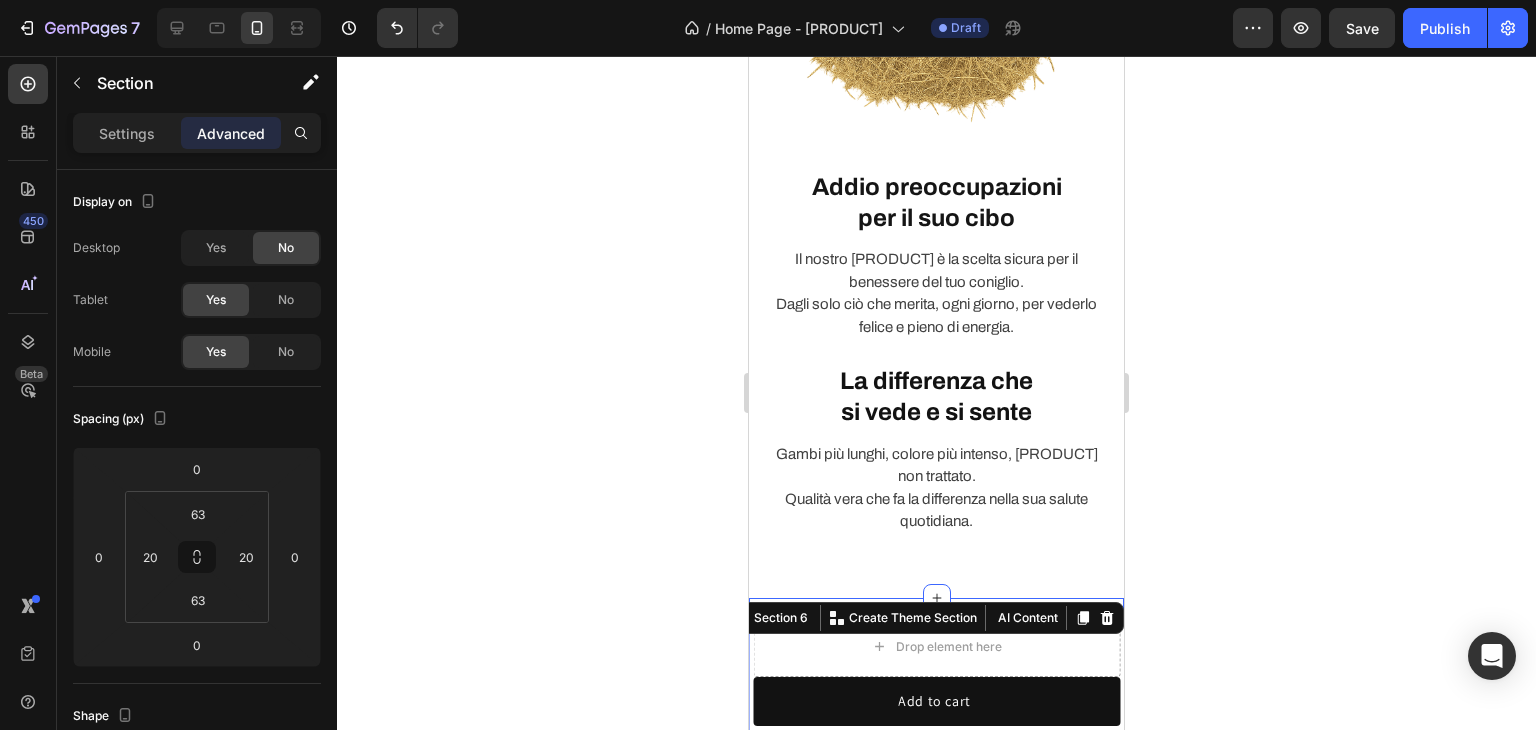 scroll, scrollTop: 1712, scrollLeft: 0, axis: vertical 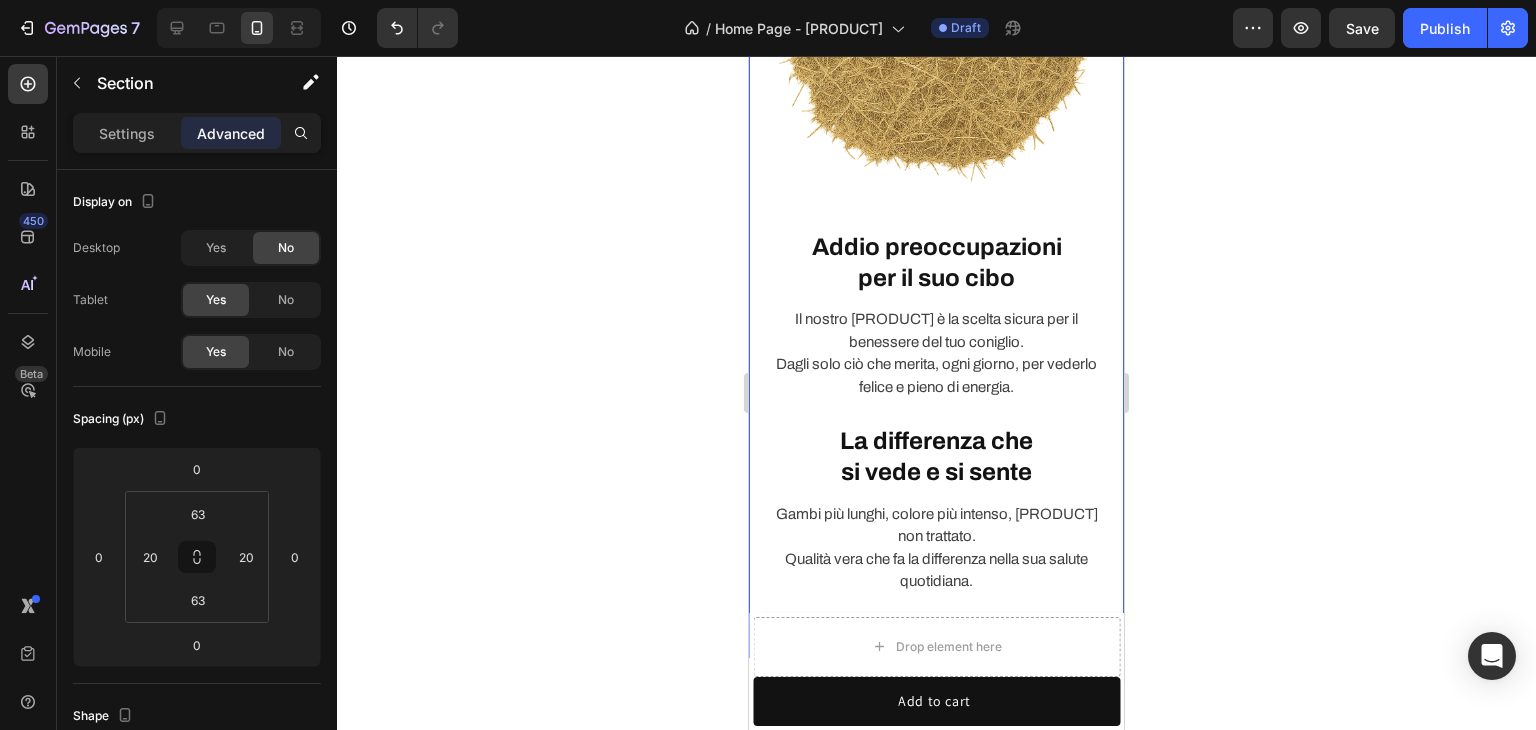 click on "[PRODUCT]  [PRODUCT]  con erbe naturali. Per salute, amore e benessere. Heading Row 100% naturale.  Veramente Heading Il nostro [PRODUCT] cresce libero, senza pesticidi né sostanze chimiche. Solo erba essiccata al sole, raccolta a mano e imbustata con cura. Text block Row Fatto a mano,  come una volta. Heading Ogni passaggio è artigianale, dal taglio  alla raccolta. Niente macchinari, niente processi industriali. Solo pazienza, esperienza e cura per il tuo coniglio. Text block Row Image Addio preoccupazioni  per il suo cibo Heading Il nostro [PRODUCT] è la scelta sicura per il benessere del tuo coniglio. Dagli solo ciò che merita, ogni giorno, per vederlo felice e pieno di energia. Text block Row La differenza che  si vede e si sente Heading Gambi più lunghi, colore più intenso, [PRODUCT]  non trattato. Qualità vera che fa la differenza nella sua salute quotidiana. Text block Row Row Section 5   You can create reusable sections Create Theme Section AI Content Write with GemAI Tone and Voice Persuasive Product" at bounding box center [936, -123] 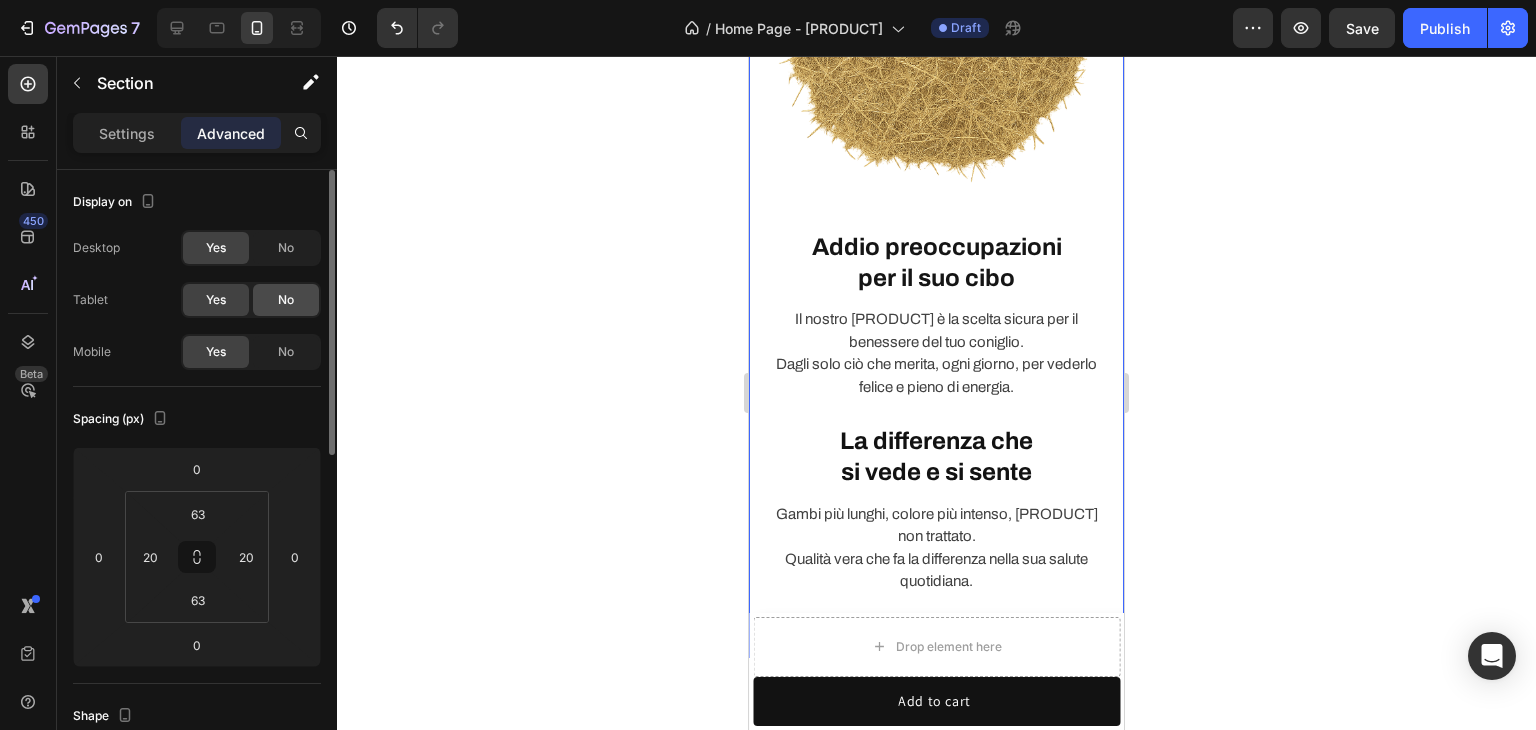 click on "No" 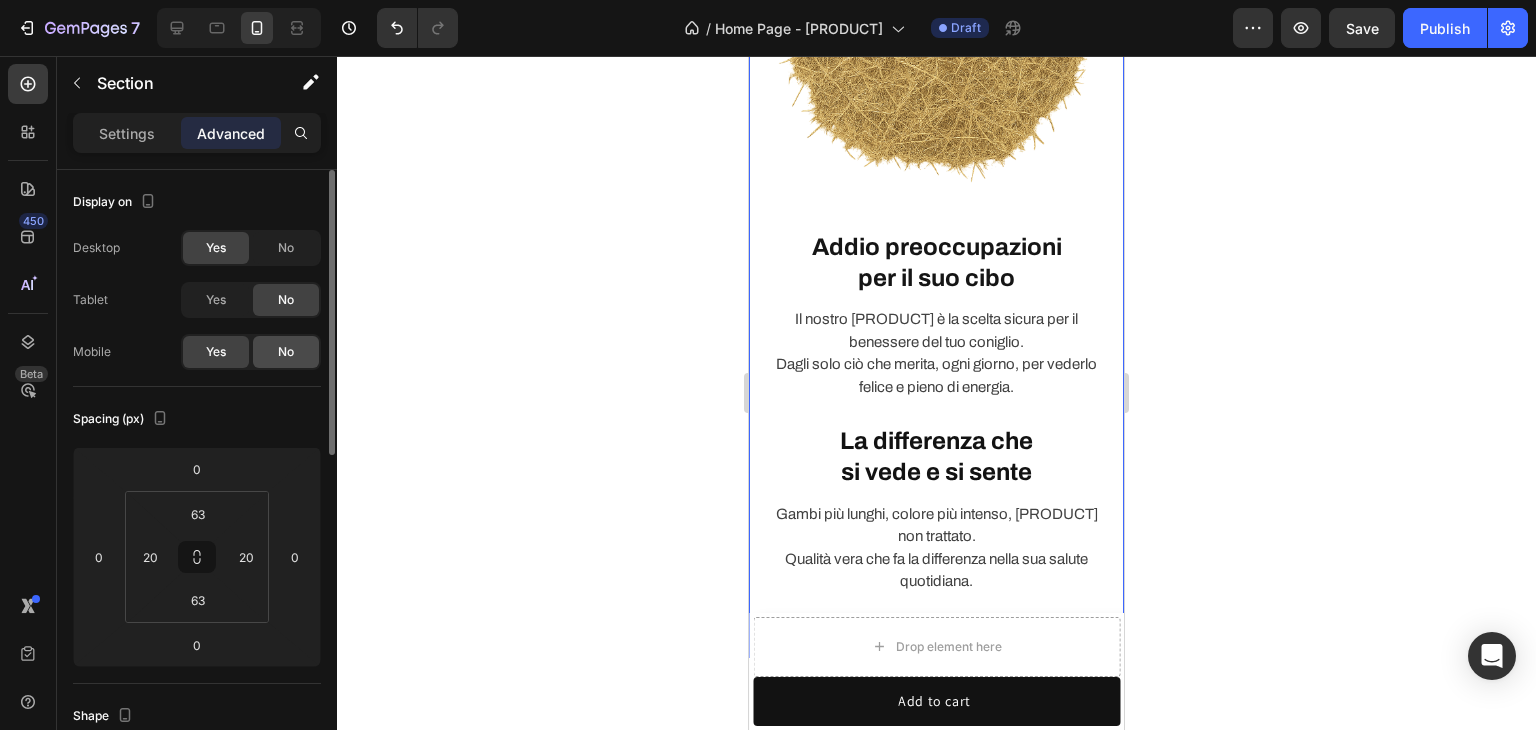 click on "No" 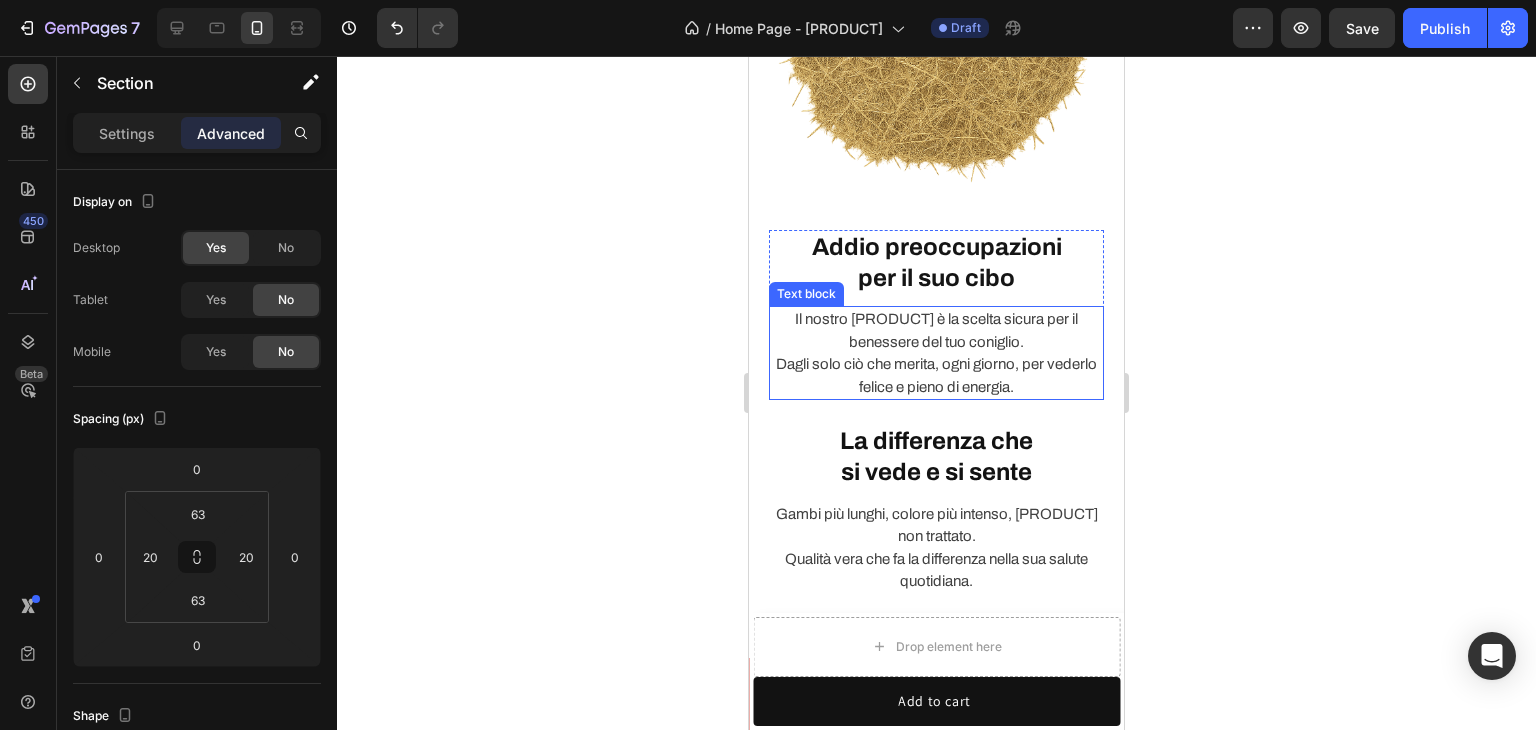 scroll, scrollTop: 1312, scrollLeft: 0, axis: vertical 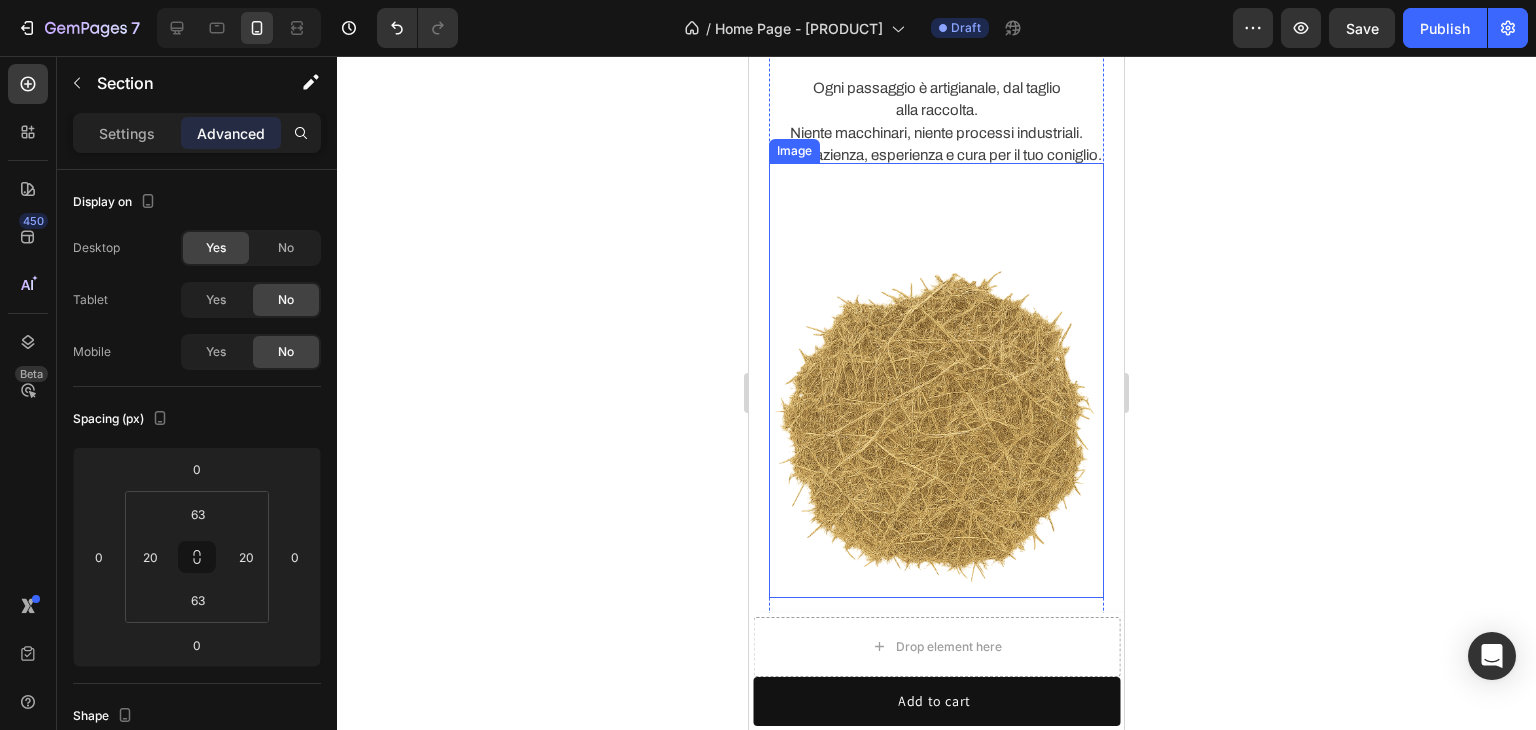 drag, startPoint x: 968, startPoint y: 473, endPoint x: 916, endPoint y: 481, distance: 52.611786 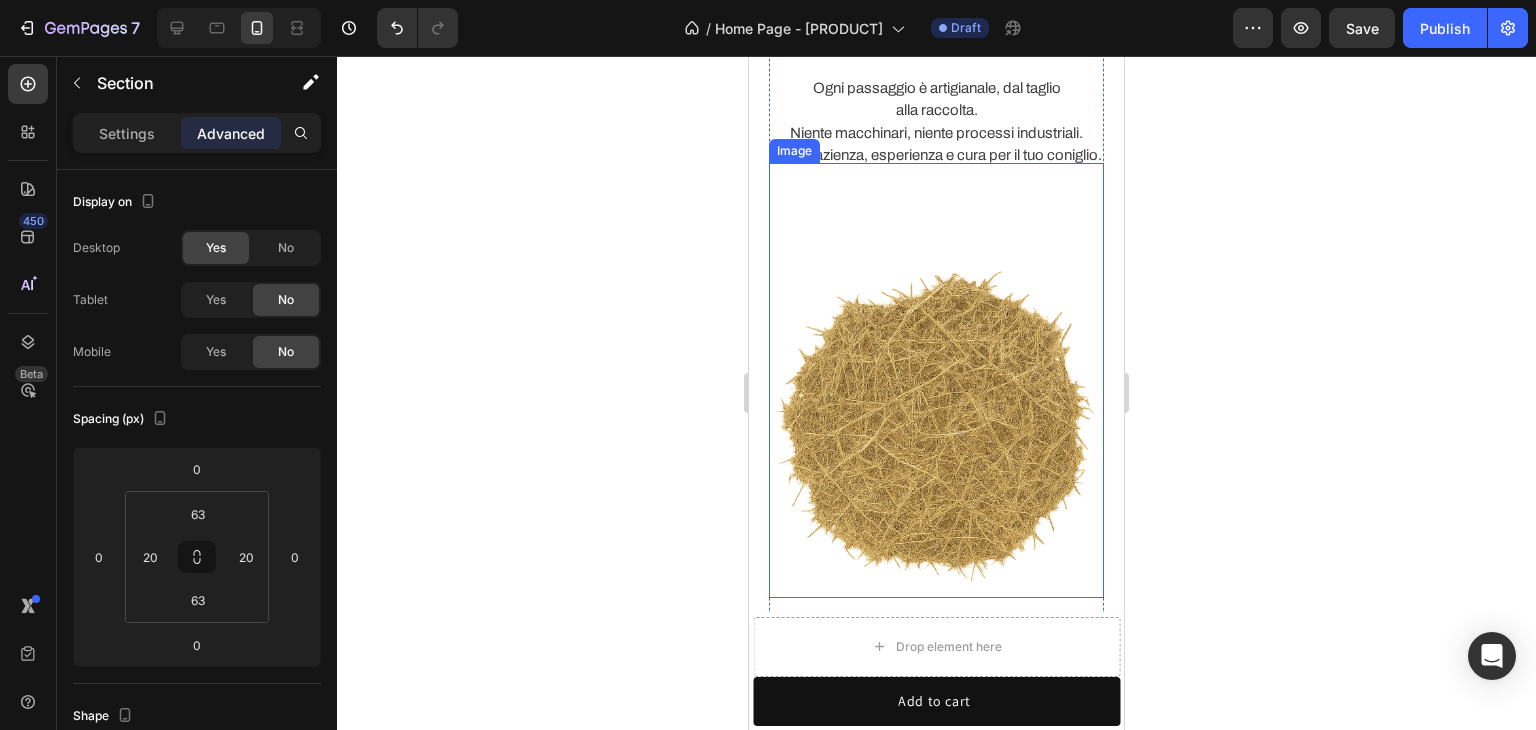 click at bounding box center (936, 430) 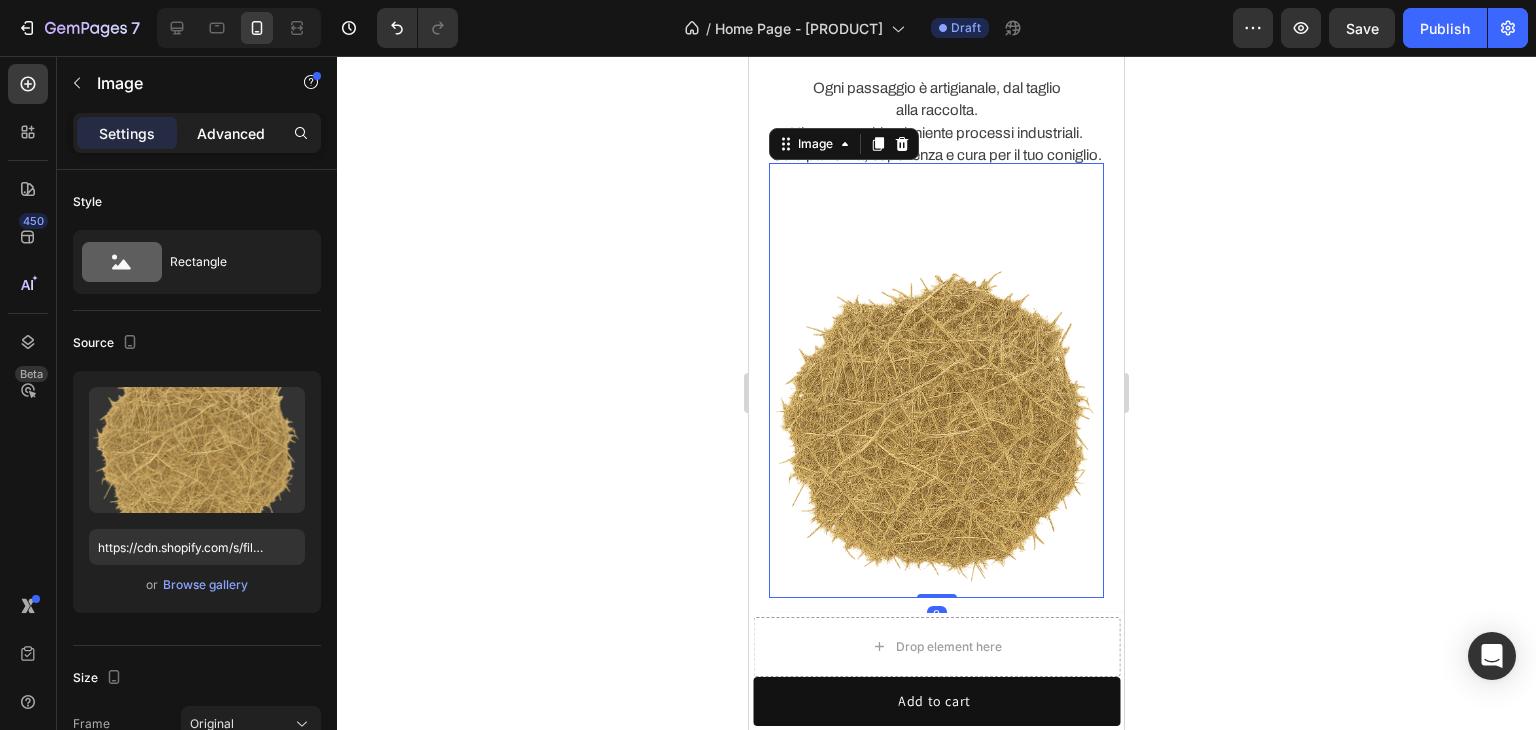 click on "Advanced" 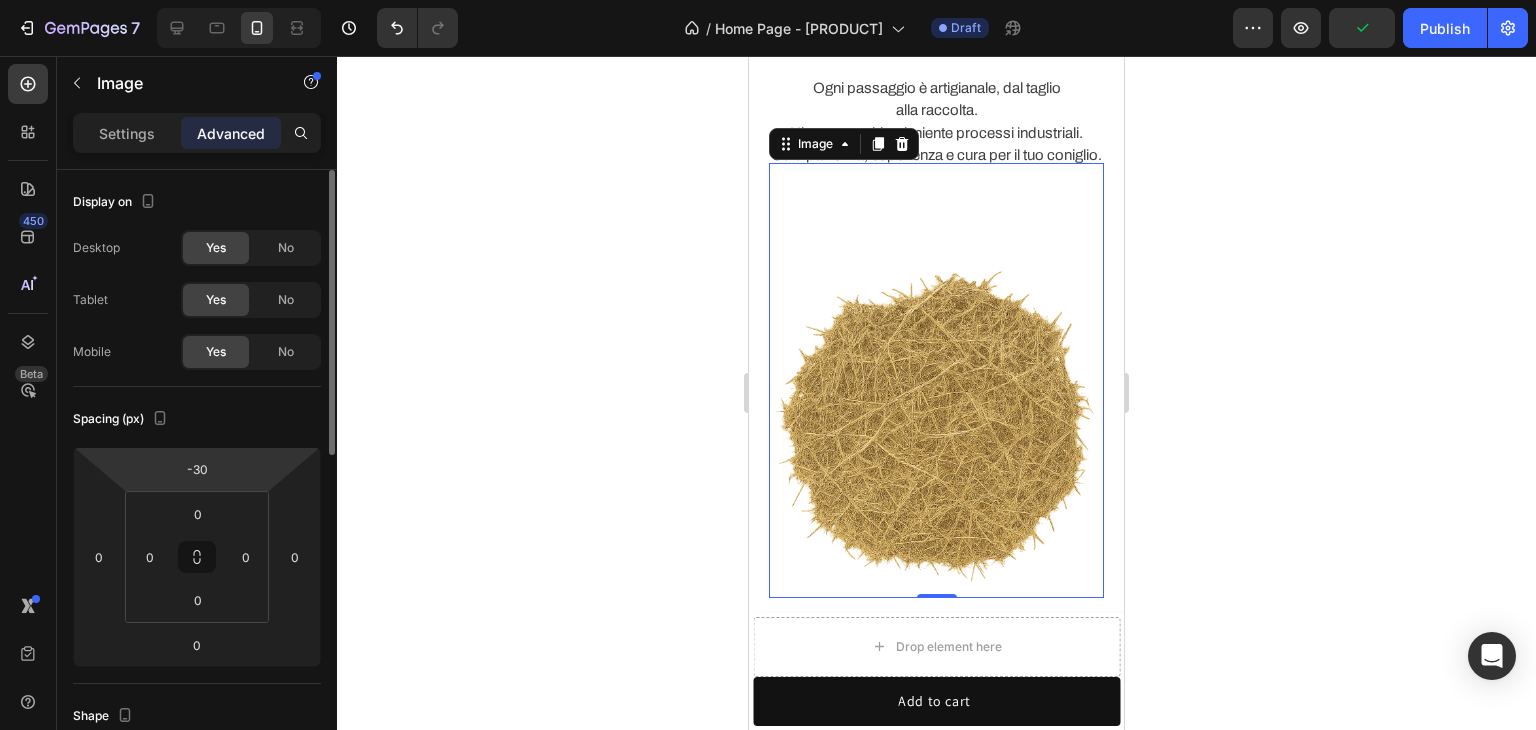 click on "7  Version history  /  Home Page - [PRODUCT] Draft Preview  Publish  450 Beta Sections(18) Elements(83) Section Element Hero Section Product Detail Brands Trusted Badges Guarantee Product Breakdown How to use Testimonials Compare Bundle FAQs Social Proof Brand Story Product List Collection Blog List Contact Sticky Add to Cart Custom Footer Browse Library 450 Layout
Row
Row
Row
Row Text
Heading
Text Block Button
Button
Button Media
Image
Image" at bounding box center [768, 0] 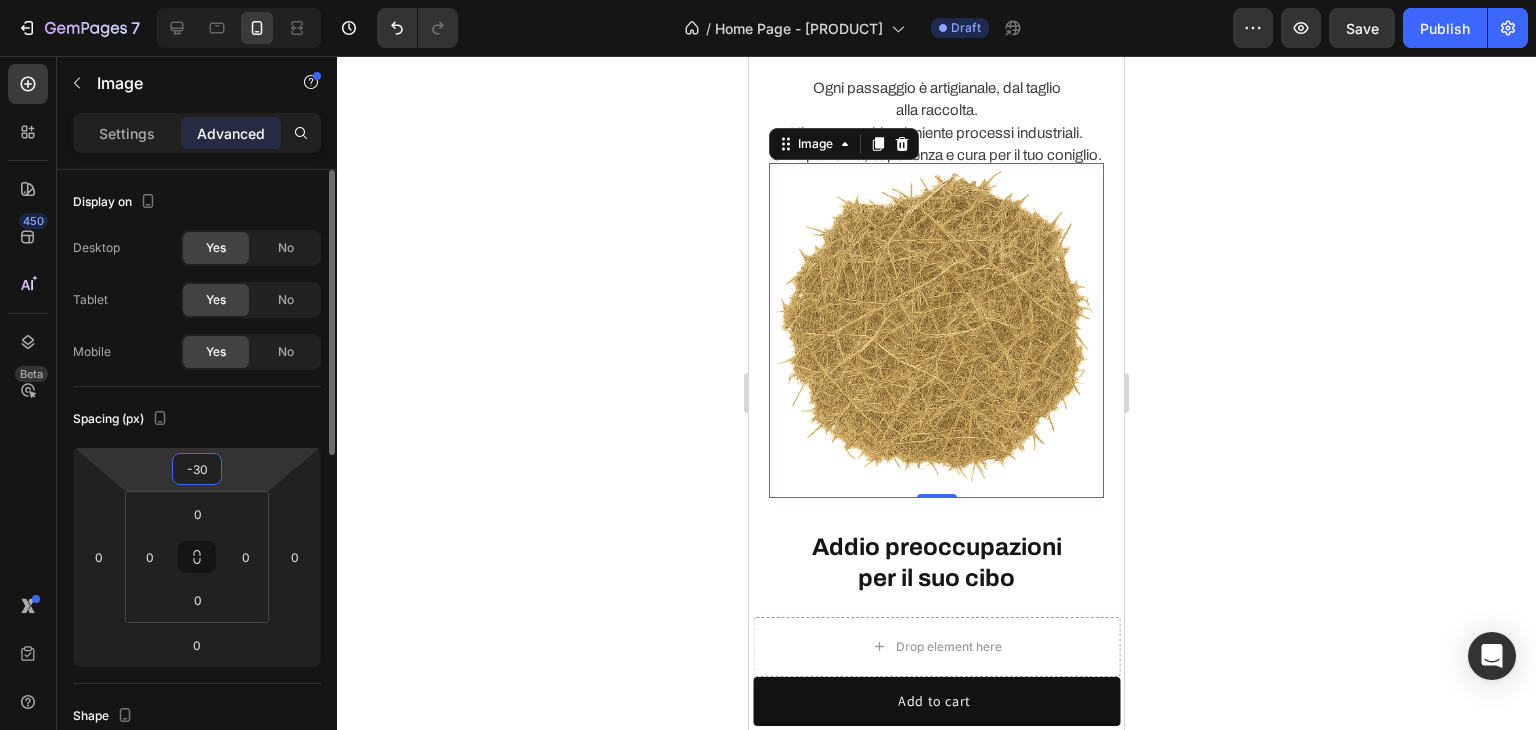 type 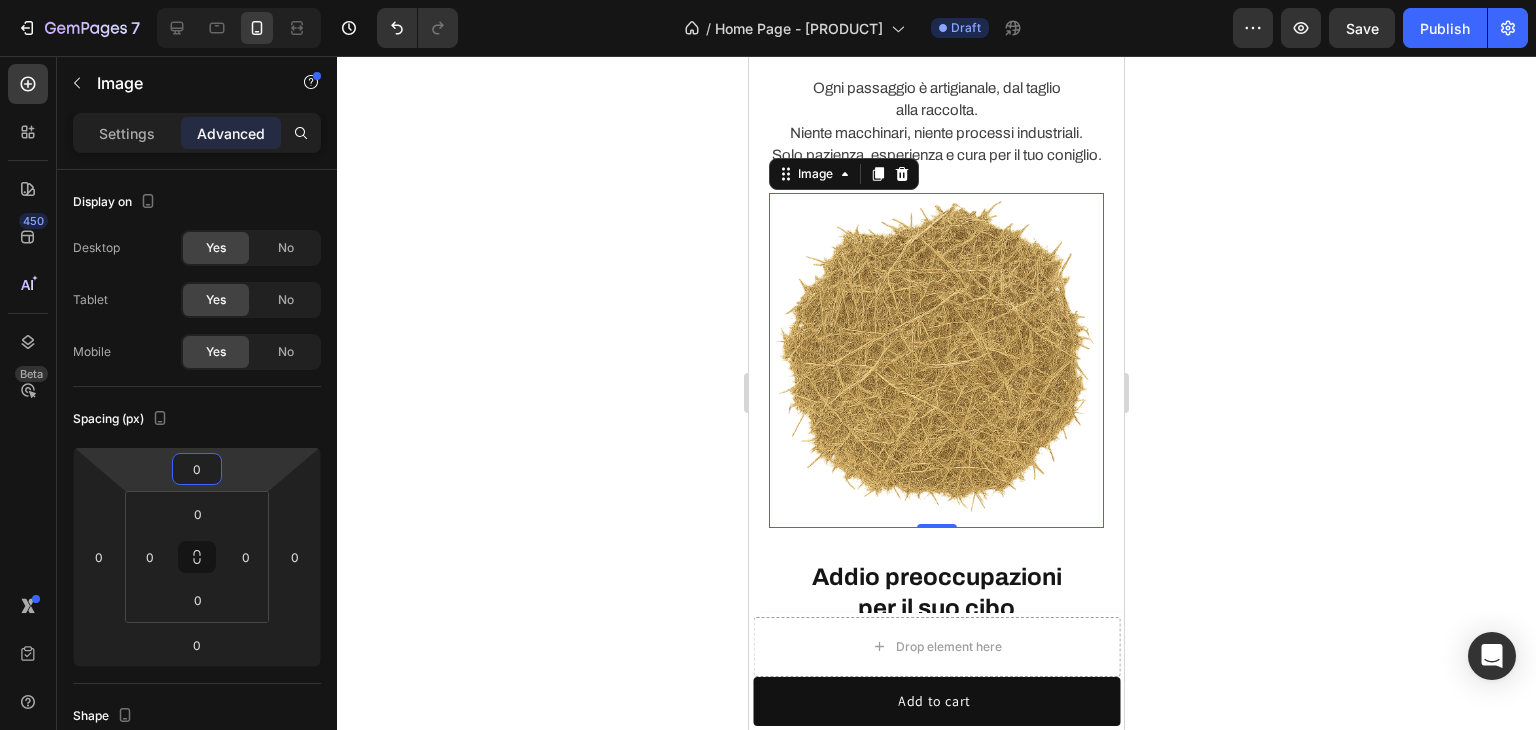 click 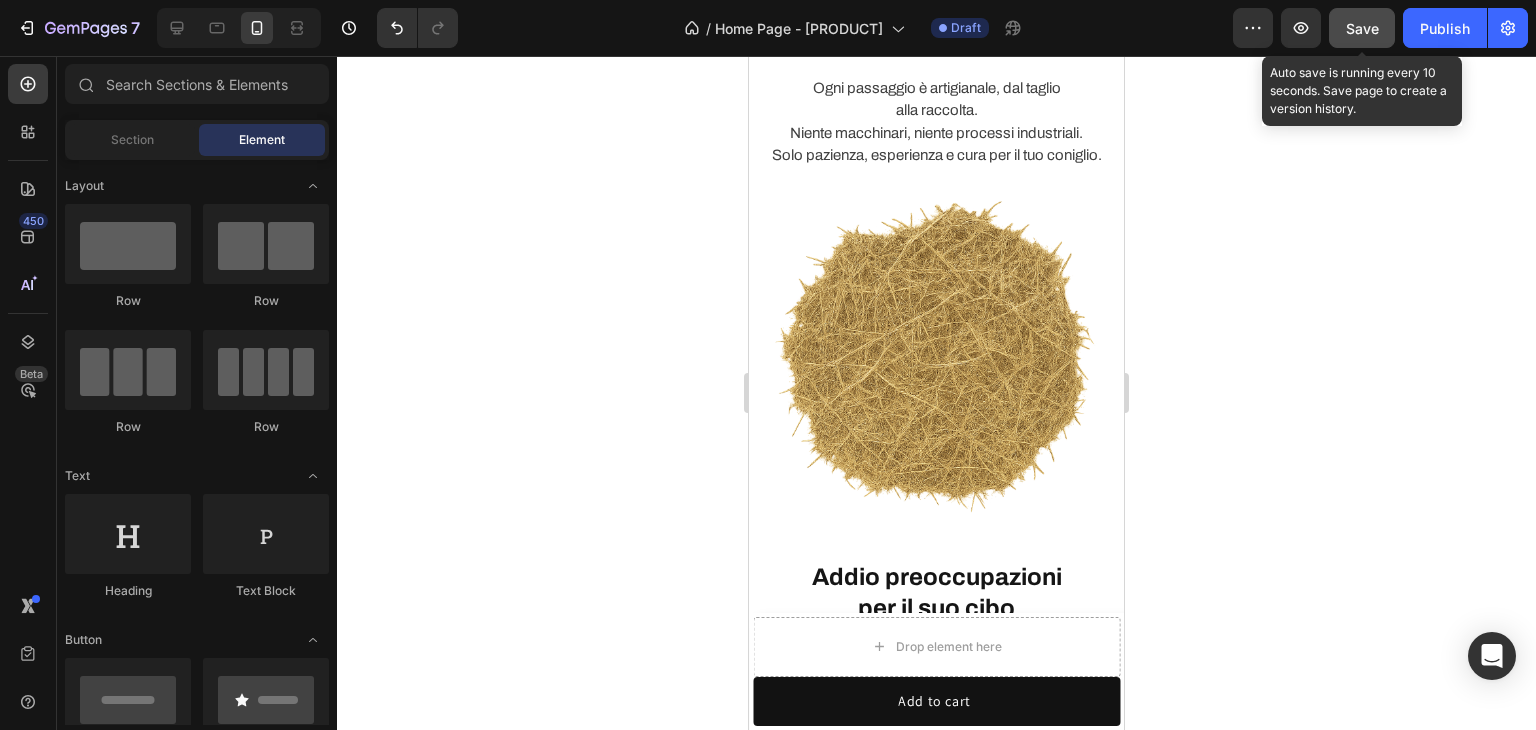 click on "Save" 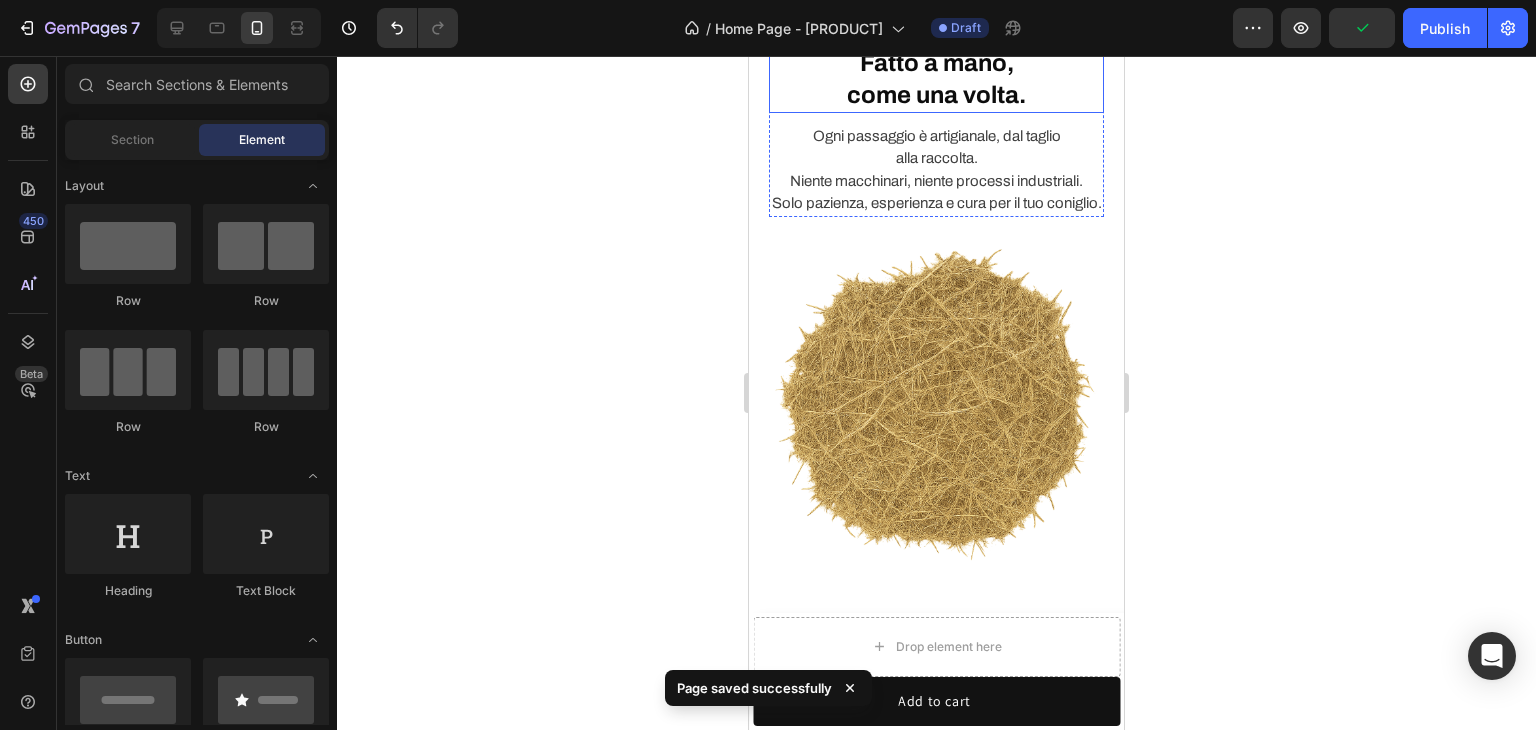scroll, scrollTop: 1412, scrollLeft: 0, axis: vertical 